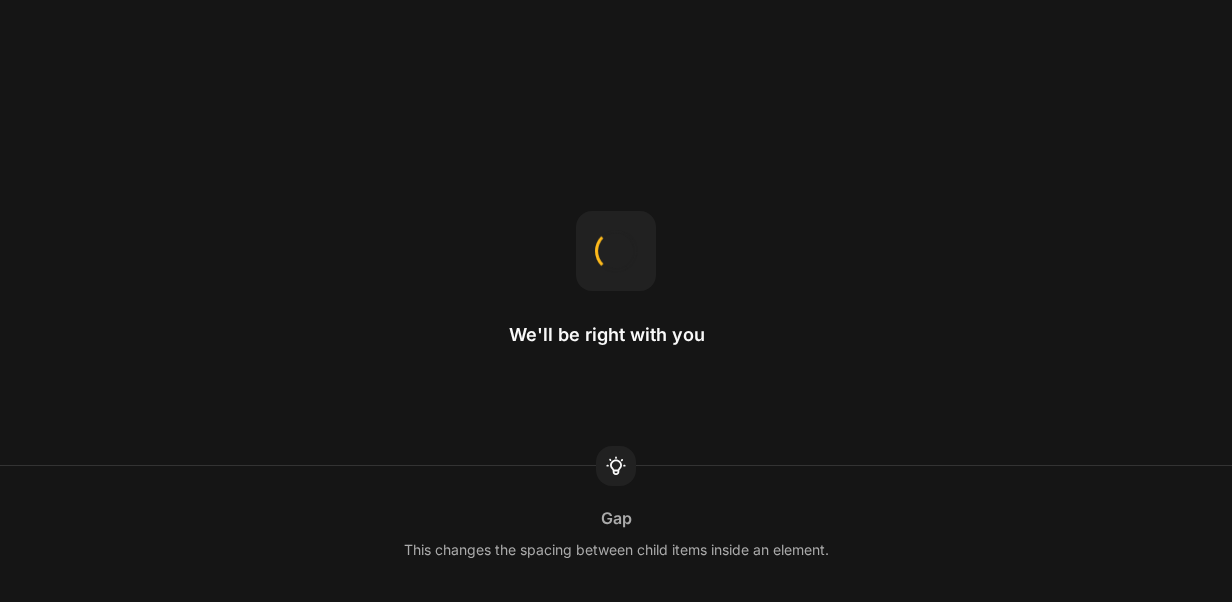 scroll, scrollTop: 0, scrollLeft: 0, axis: both 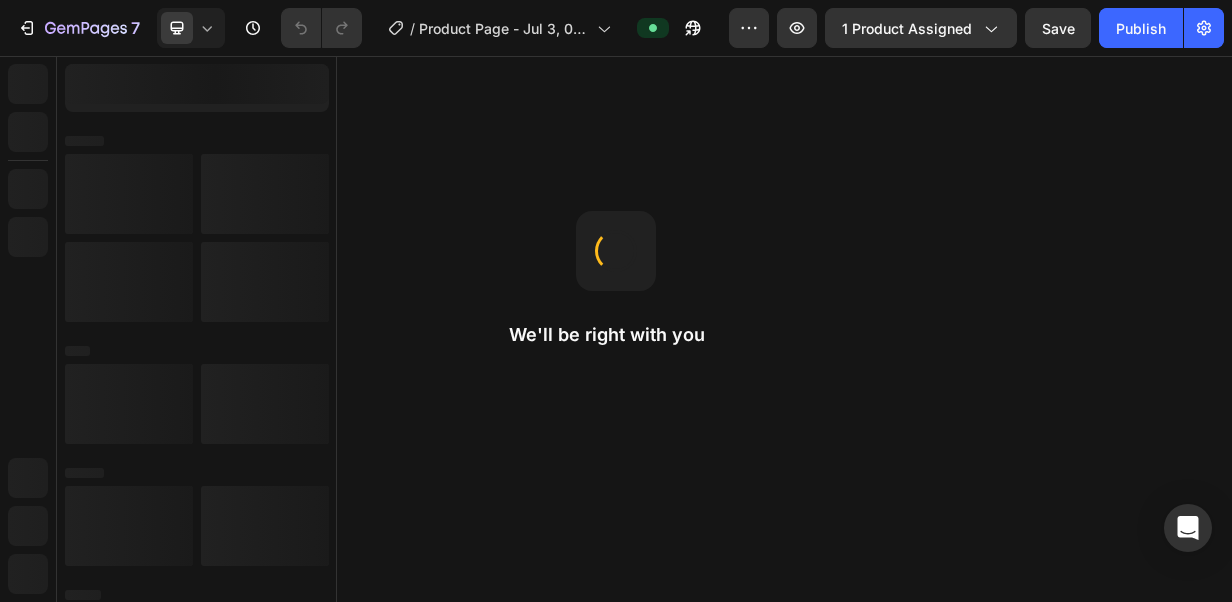 select on "573718063587132489" 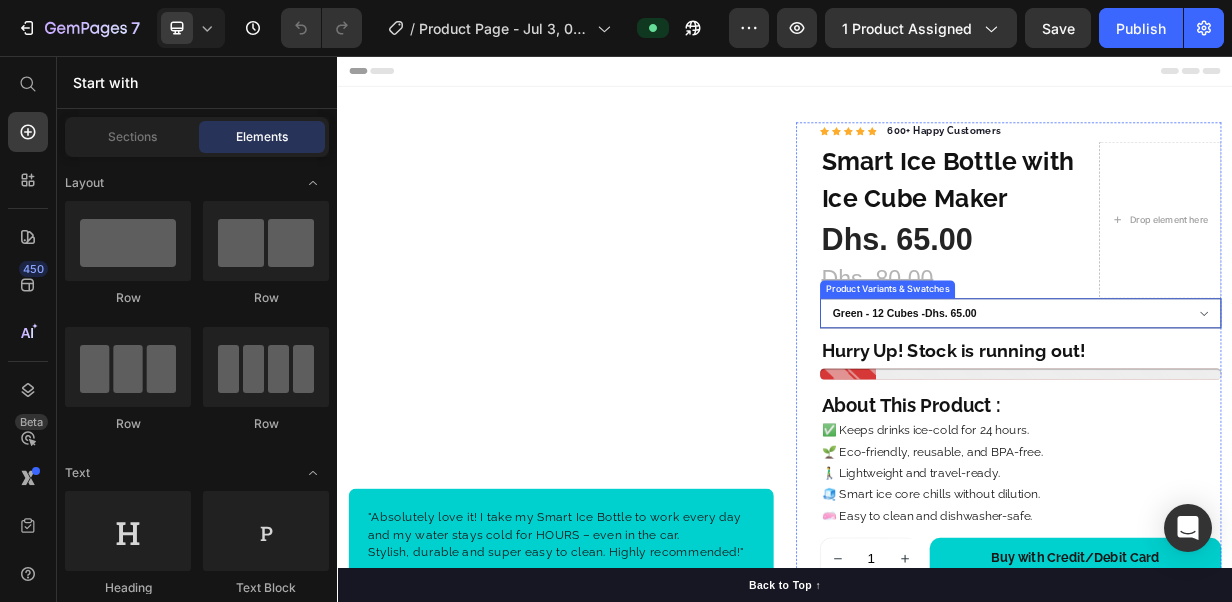 scroll, scrollTop: 100, scrollLeft: 0, axis: vertical 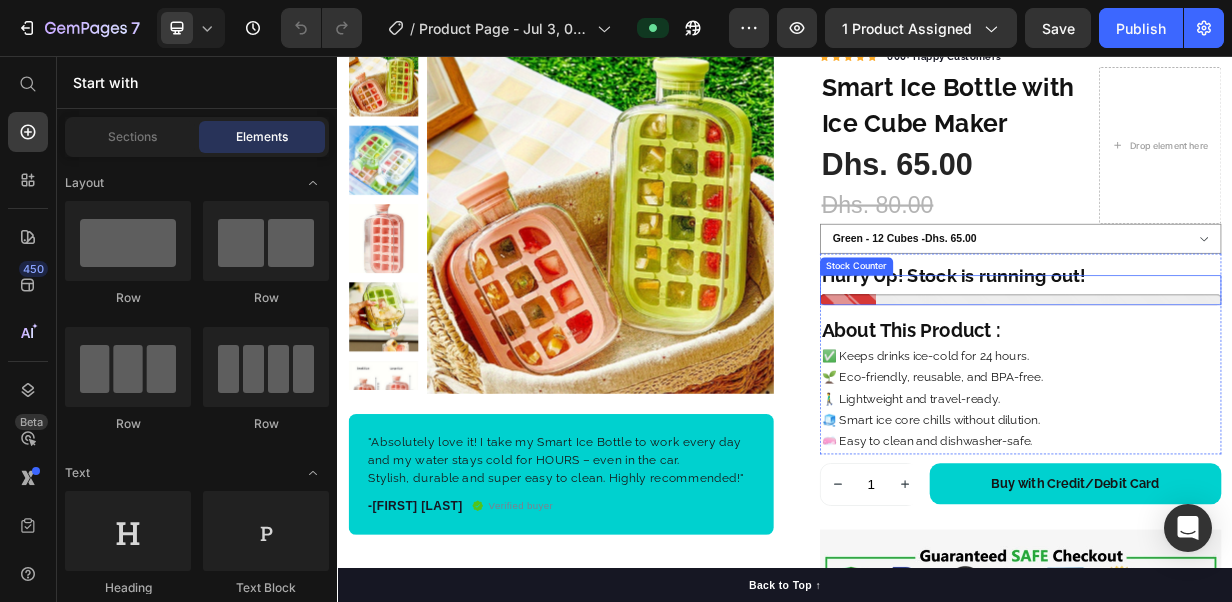 click at bounding box center [1253, 382] 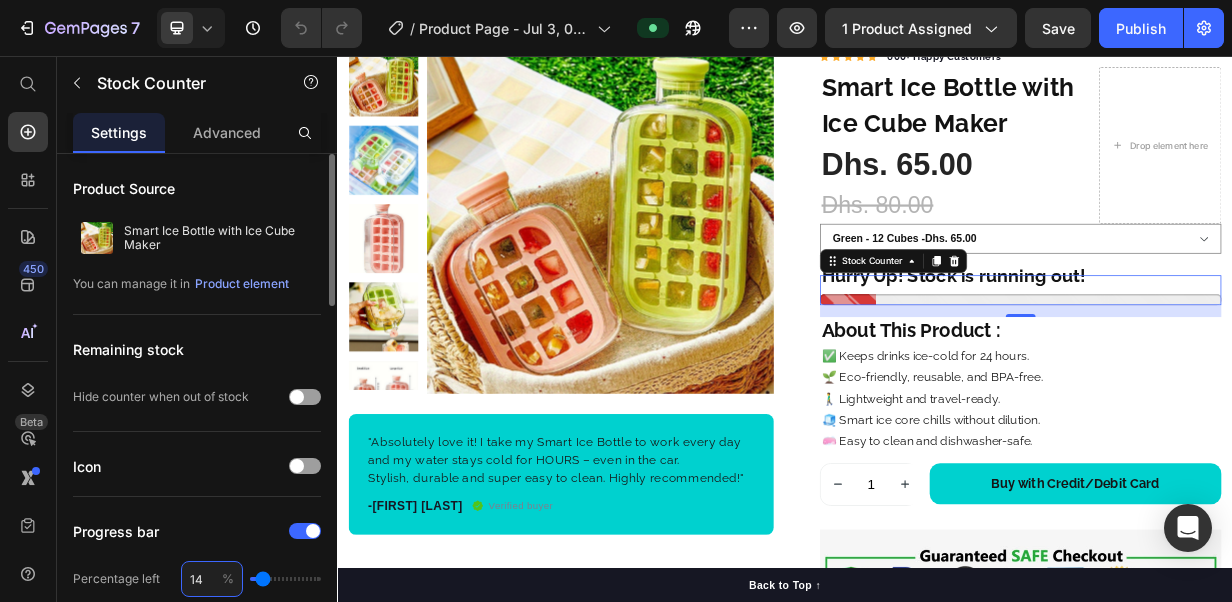click on "14" at bounding box center (212, 579) 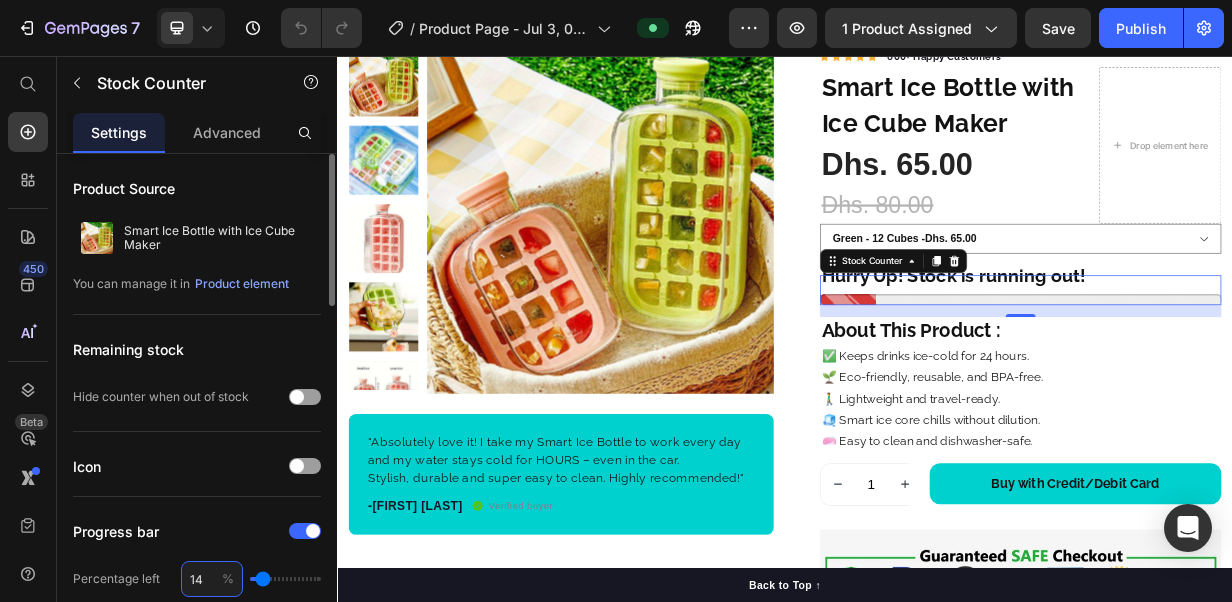 type on "141" 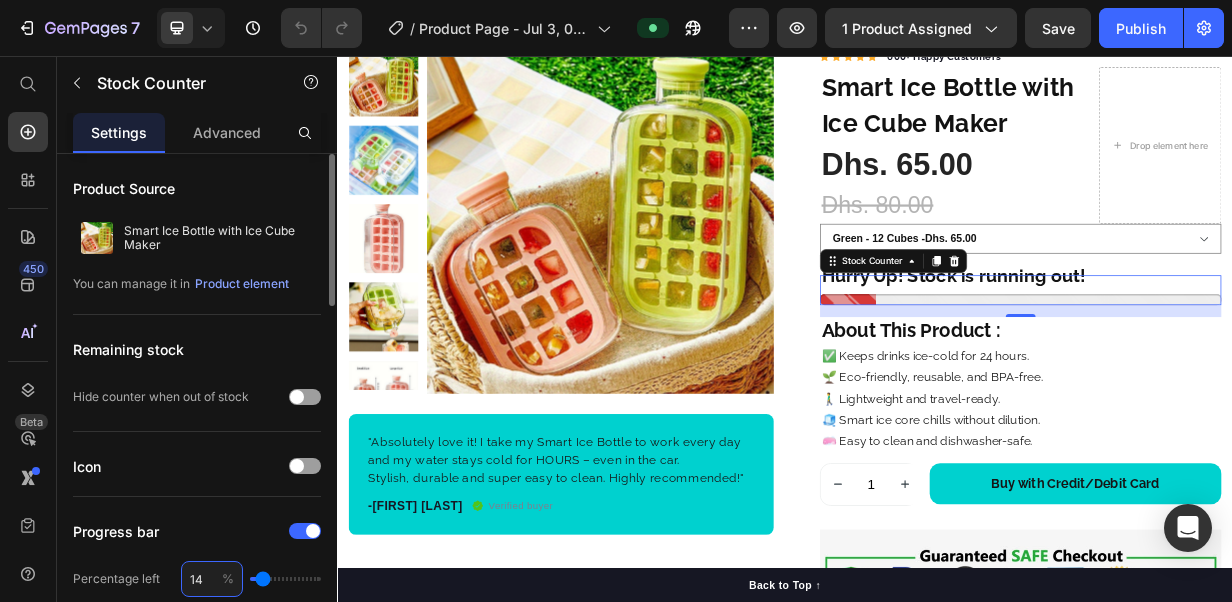 type on "100" 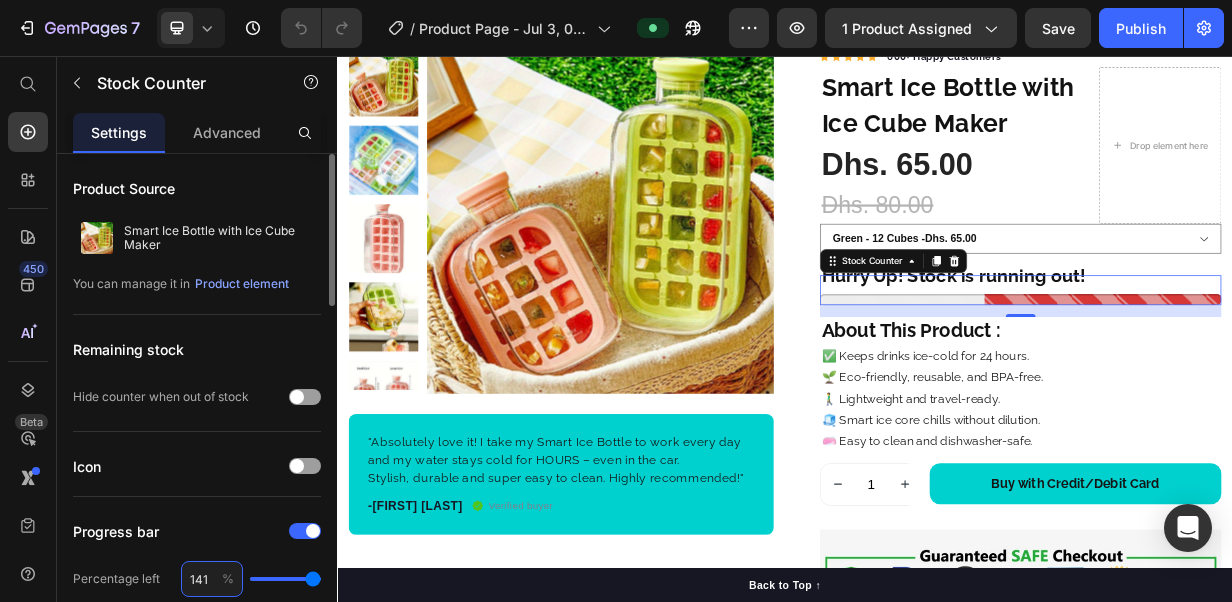 type on "14" 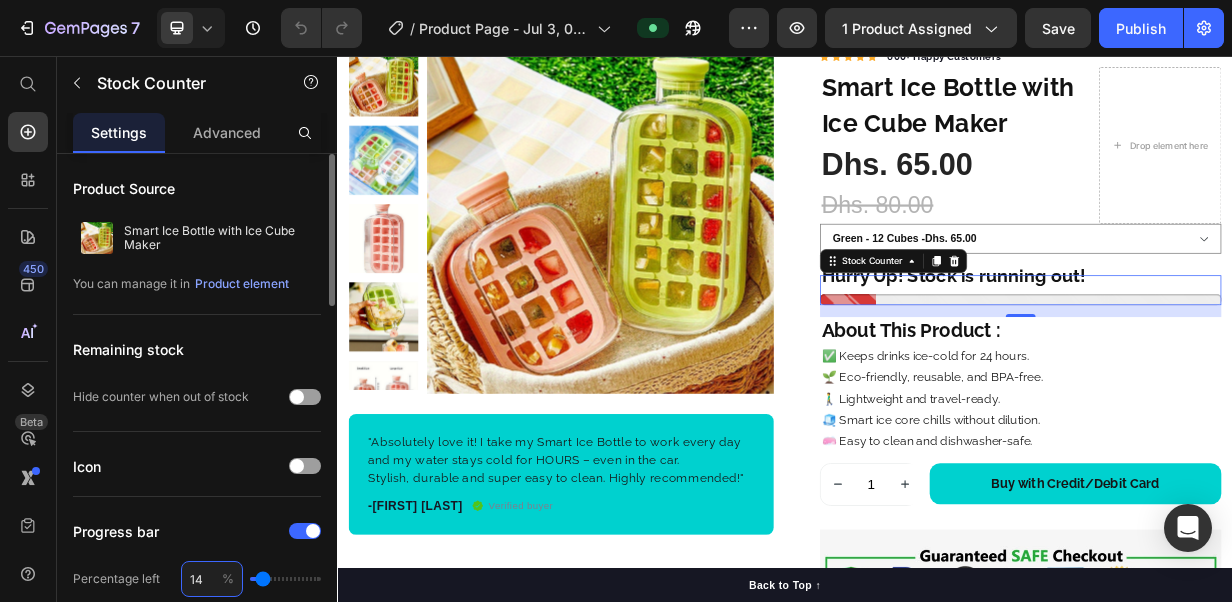 type on "1" 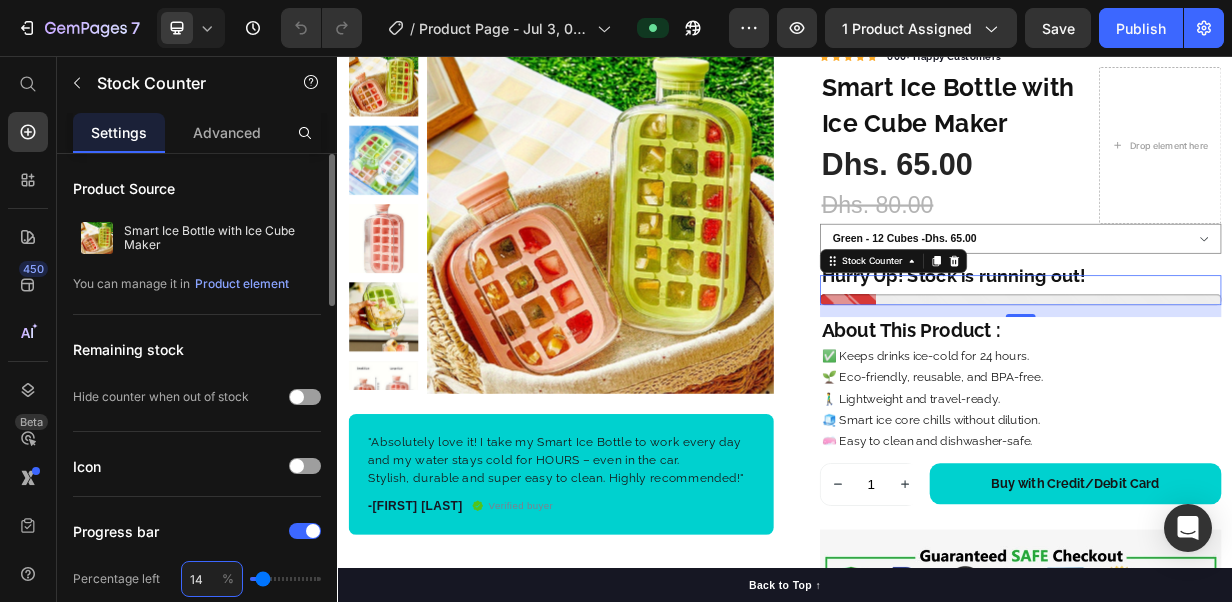 type on "5" 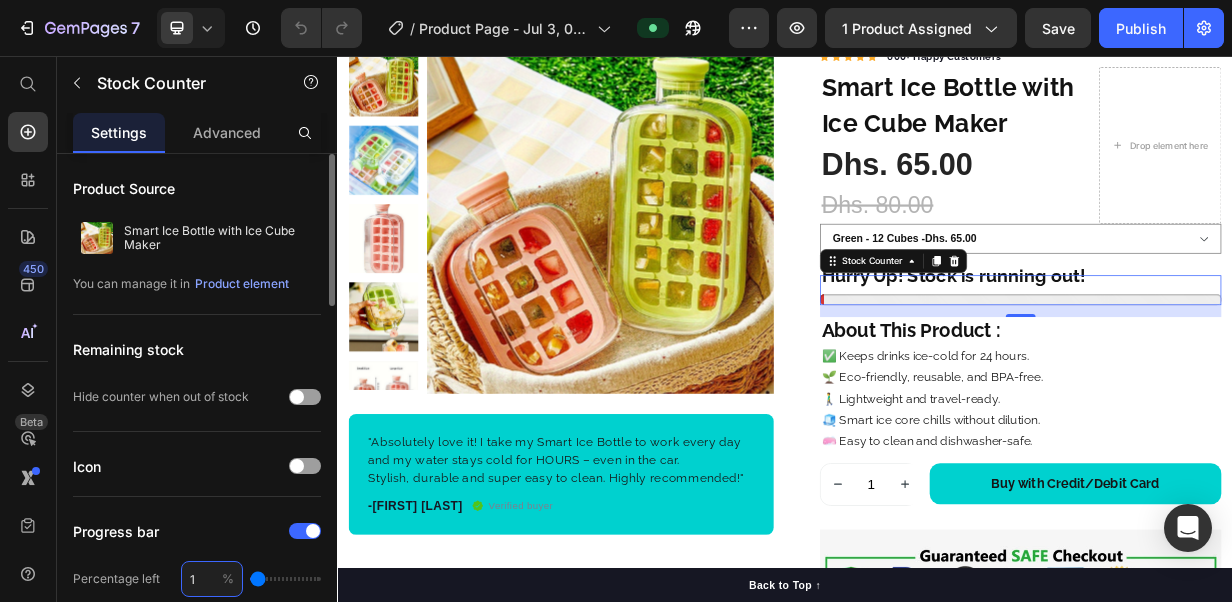 type on "11" 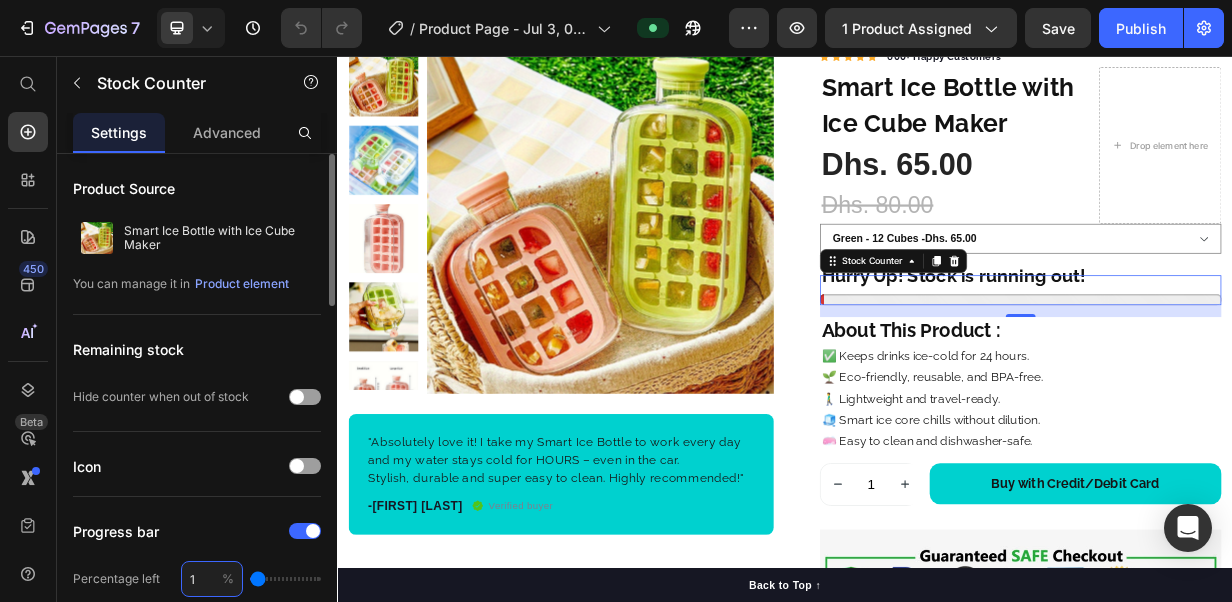 type on "11" 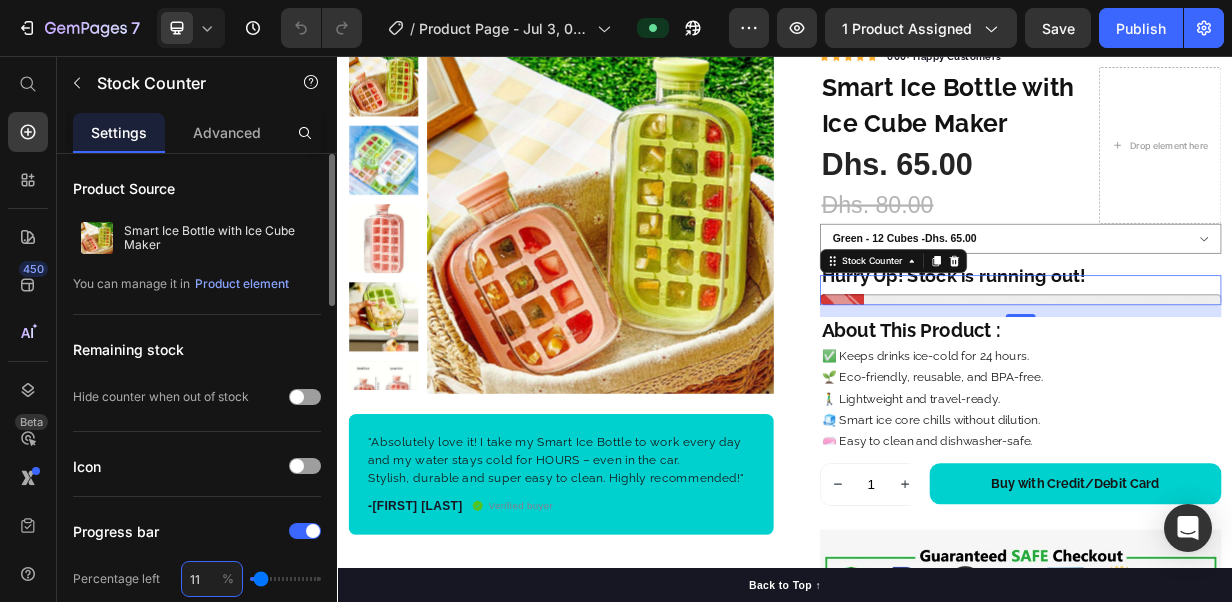 type on "1" 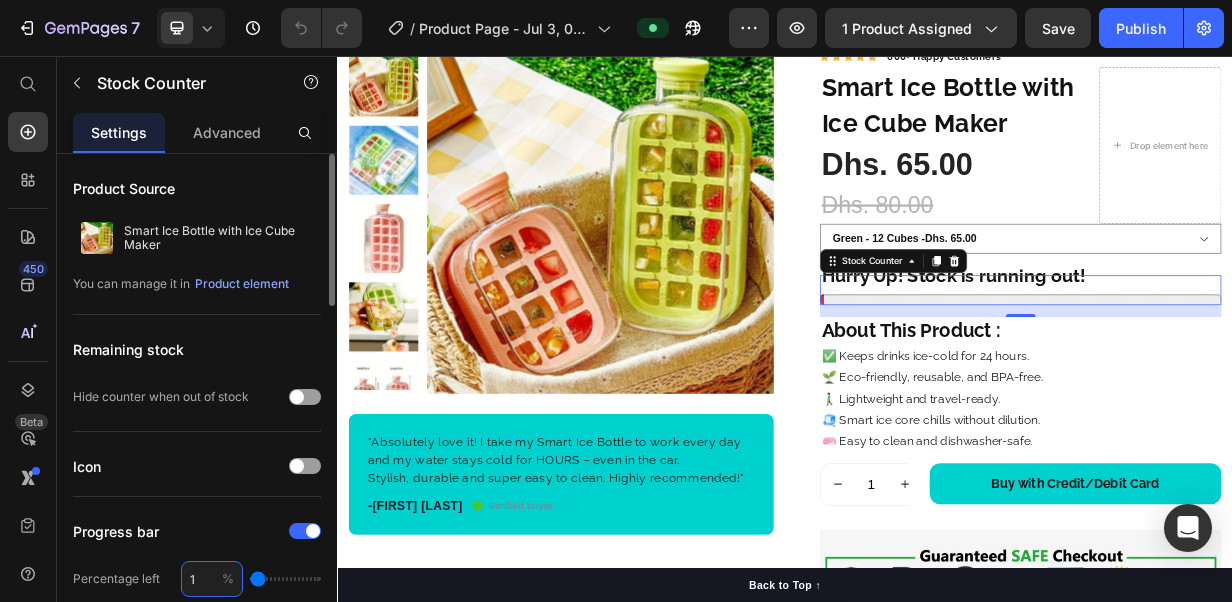 type on "10" 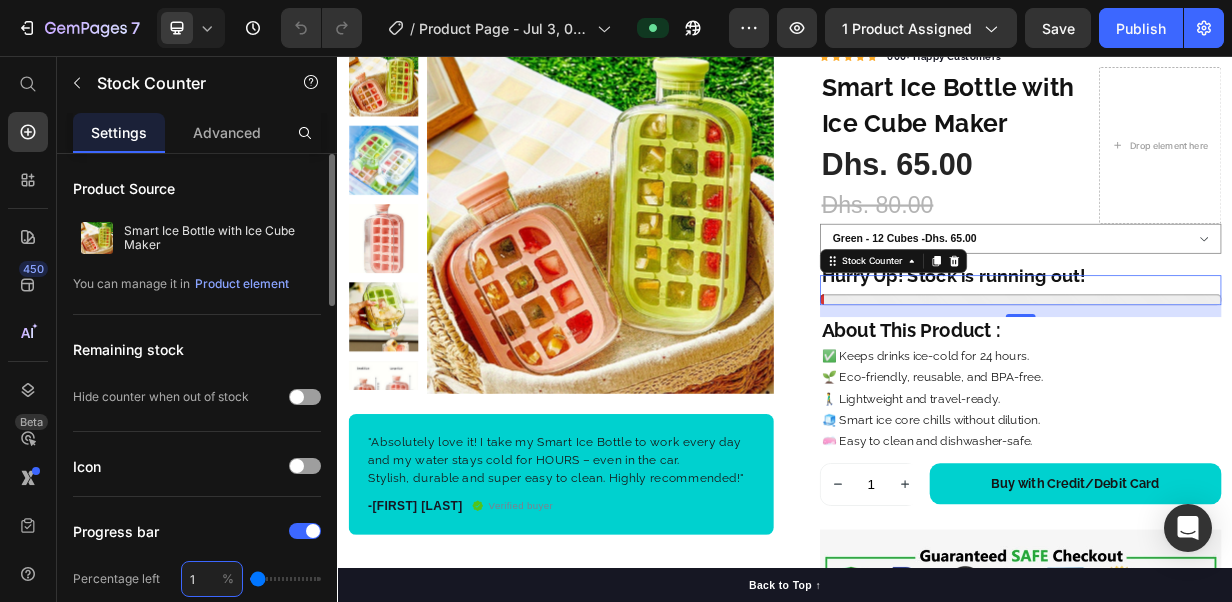 type on "10" 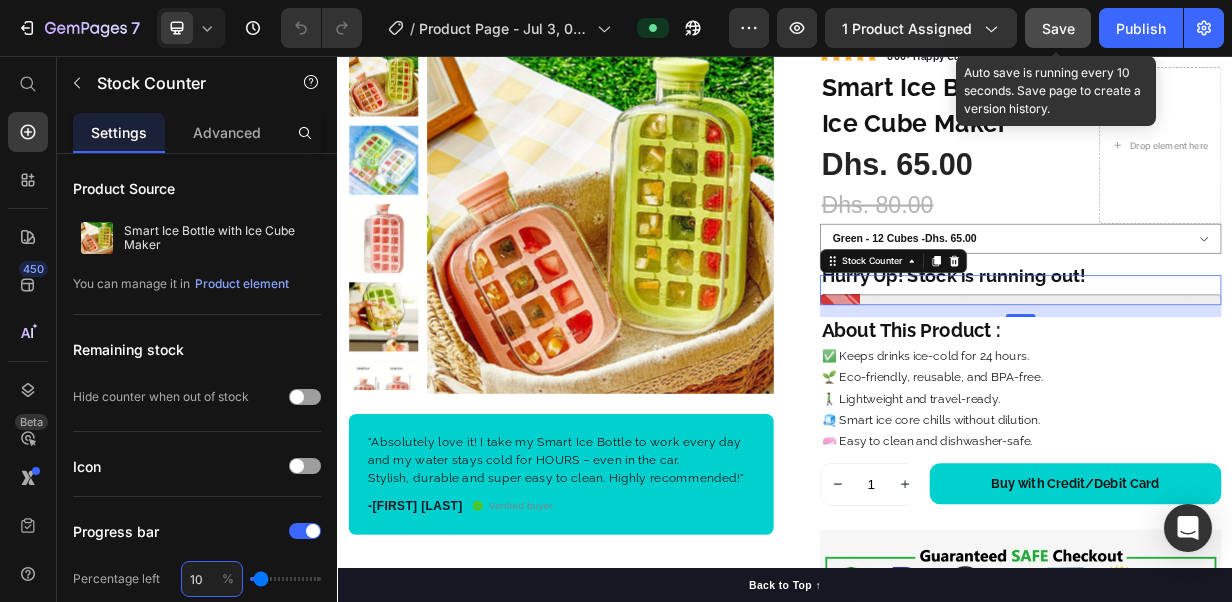 type on "10" 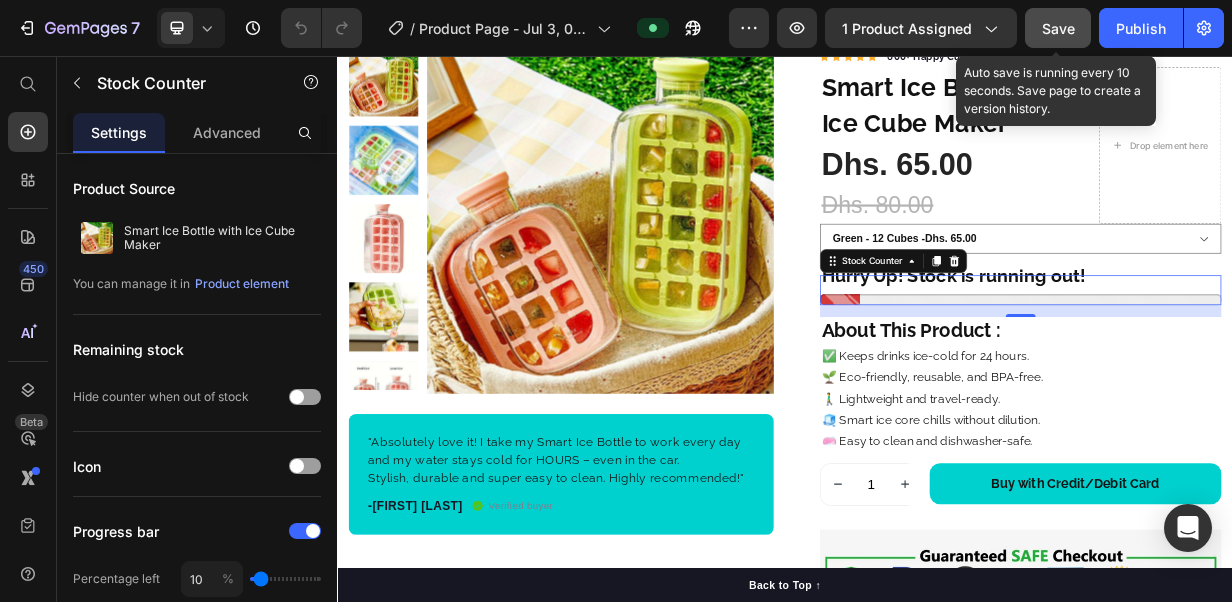 click on "Save" at bounding box center (1058, 28) 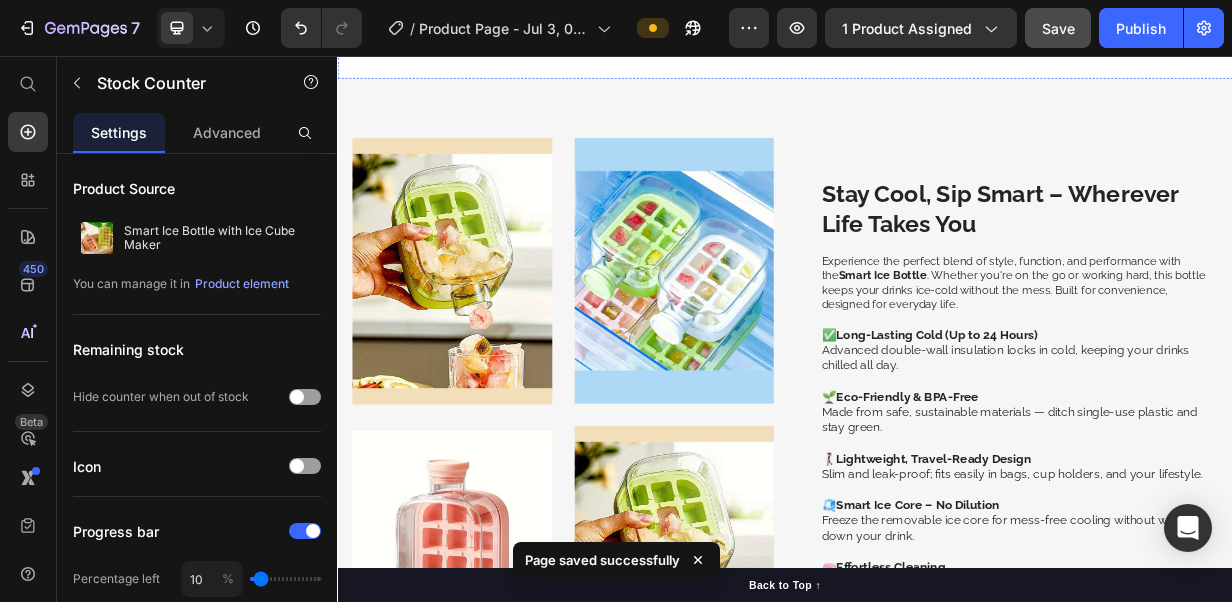 scroll, scrollTop: 1200, scrollLeft: 0, axis: vertical 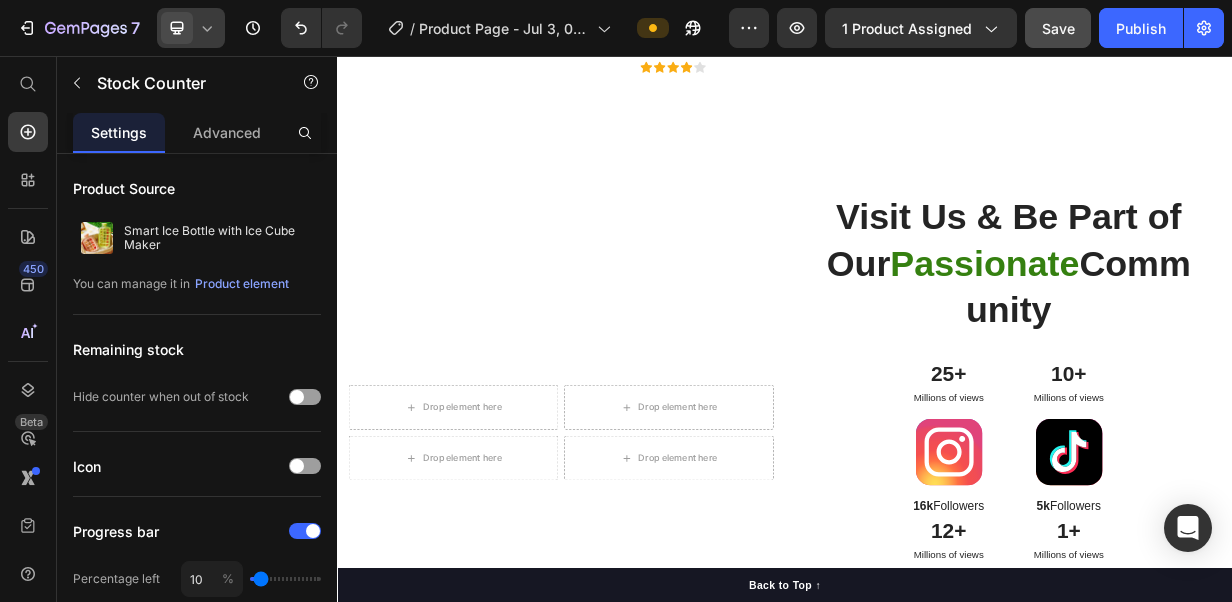 click 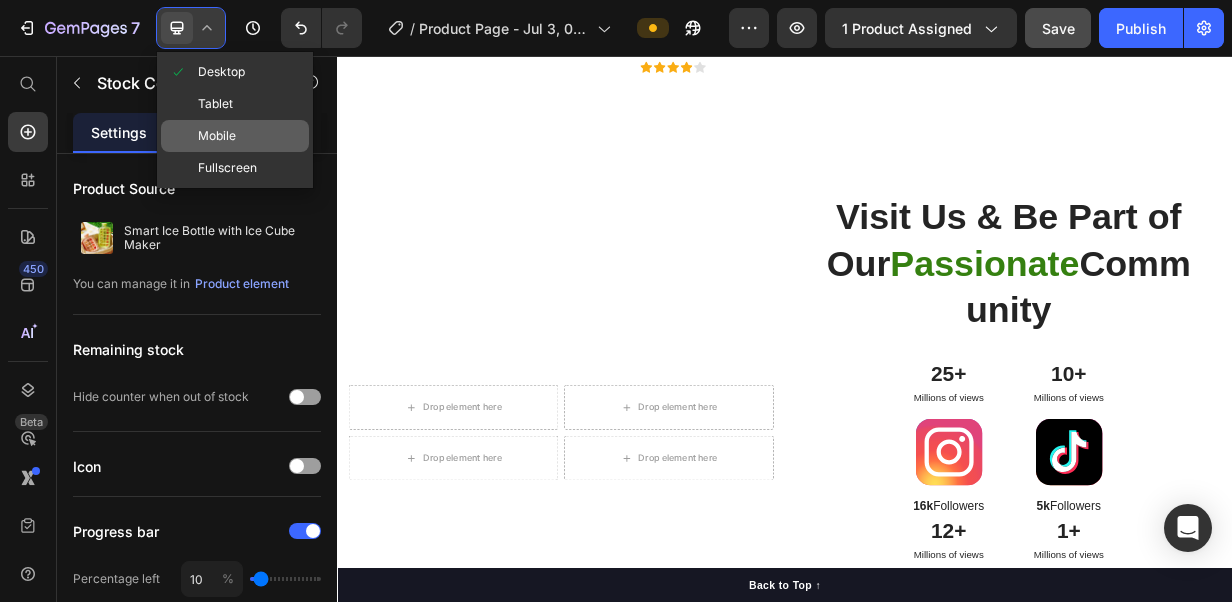 click on "Mobile" at bounding box center [217, 136] 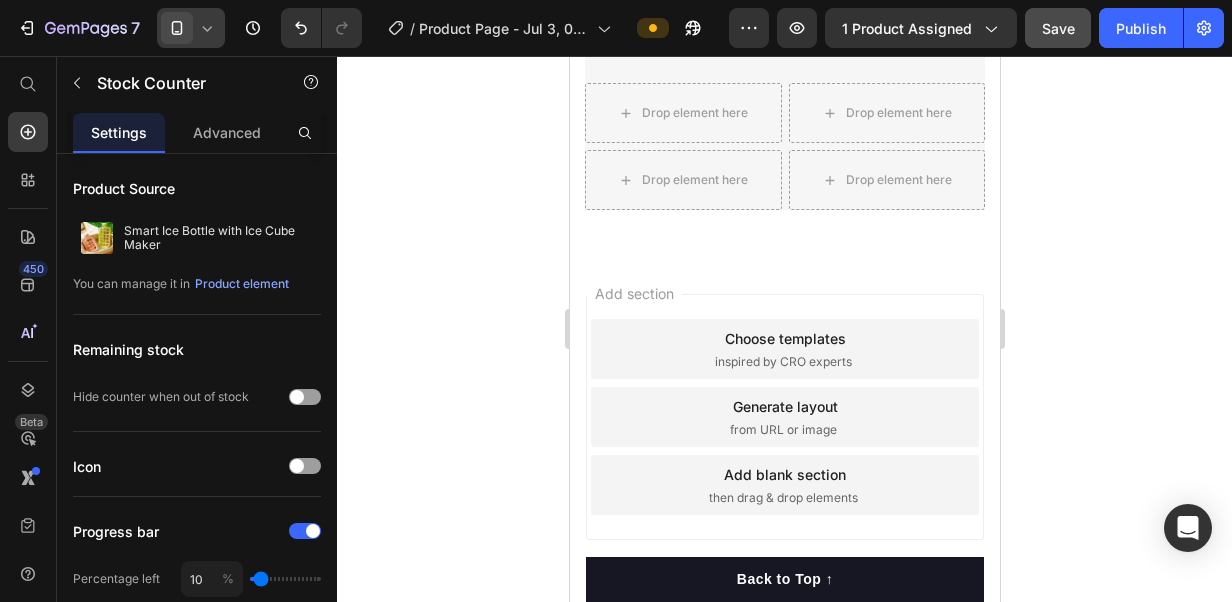 scroll, scrollTop: 7126, scrollLeft: 0, axis: vertical 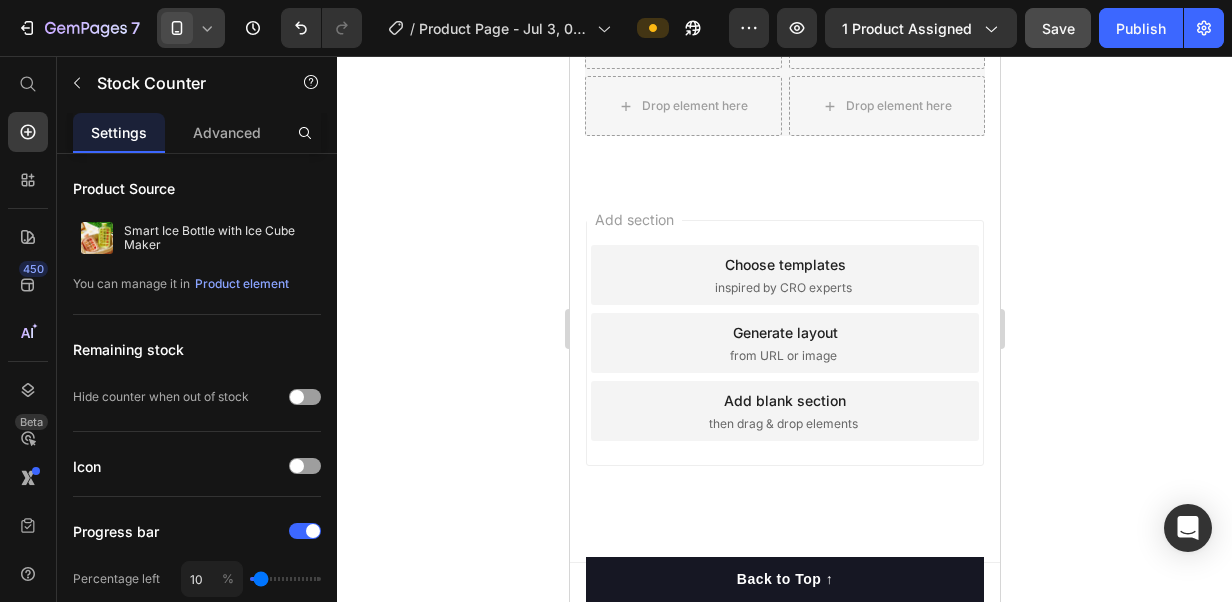 click on "inspired by CRO experts" at bounding box center [782, 288] 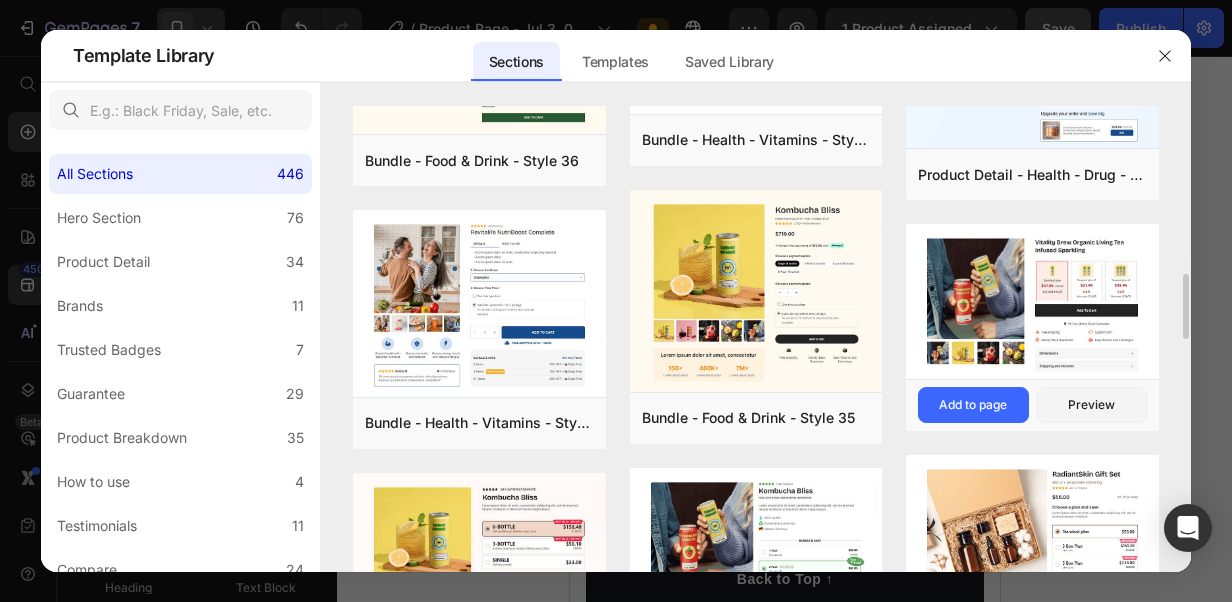 scroll, scrollTop: 1296, scrollLeft: 0, axis: vertical 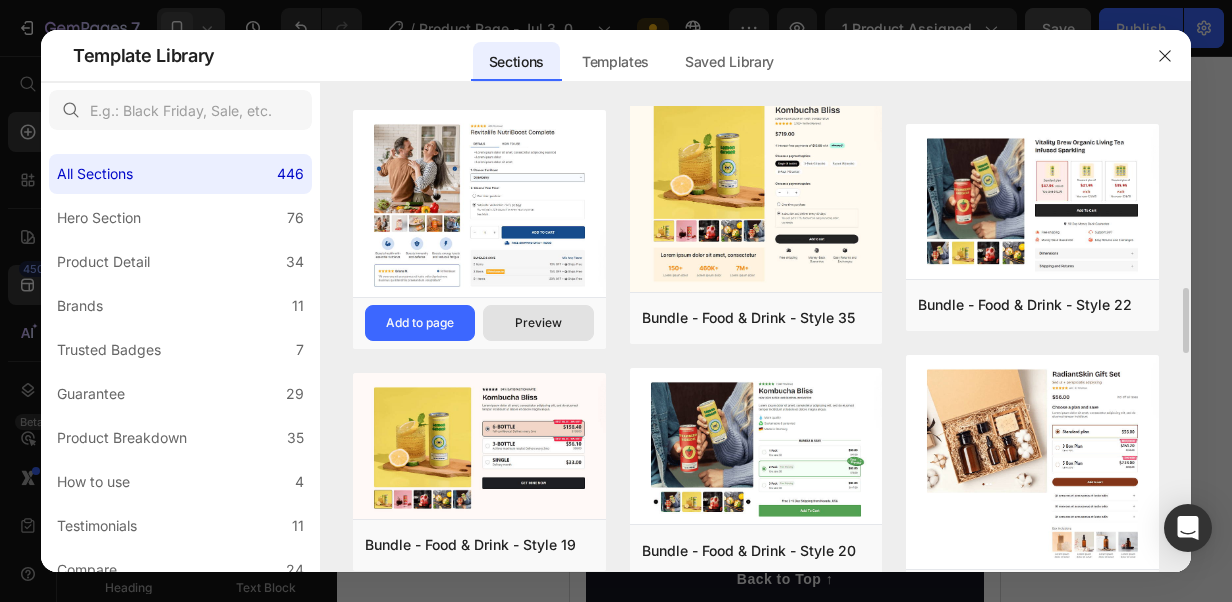 click on "Preview" at bounding box center (538, 323) 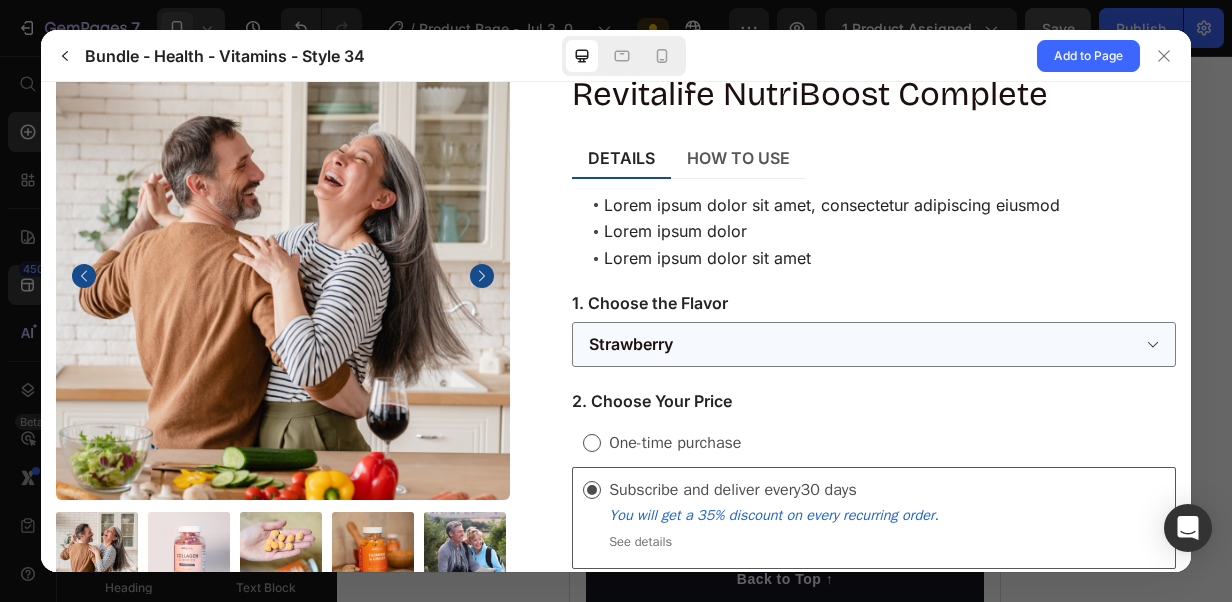 scroll, scrollTop: 34, scrollLeft: 0, axis: vertical 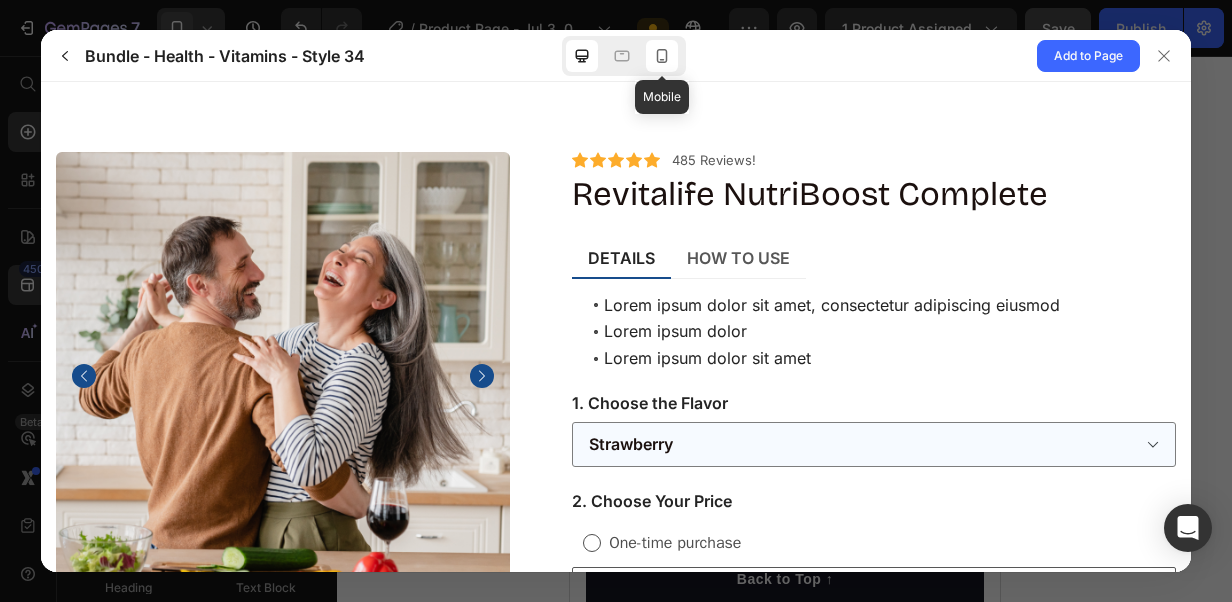 drag, startPoint x: 665, startPoint y: 58, endPoint x: 461, endPoint y: 109, distance: 210.27838 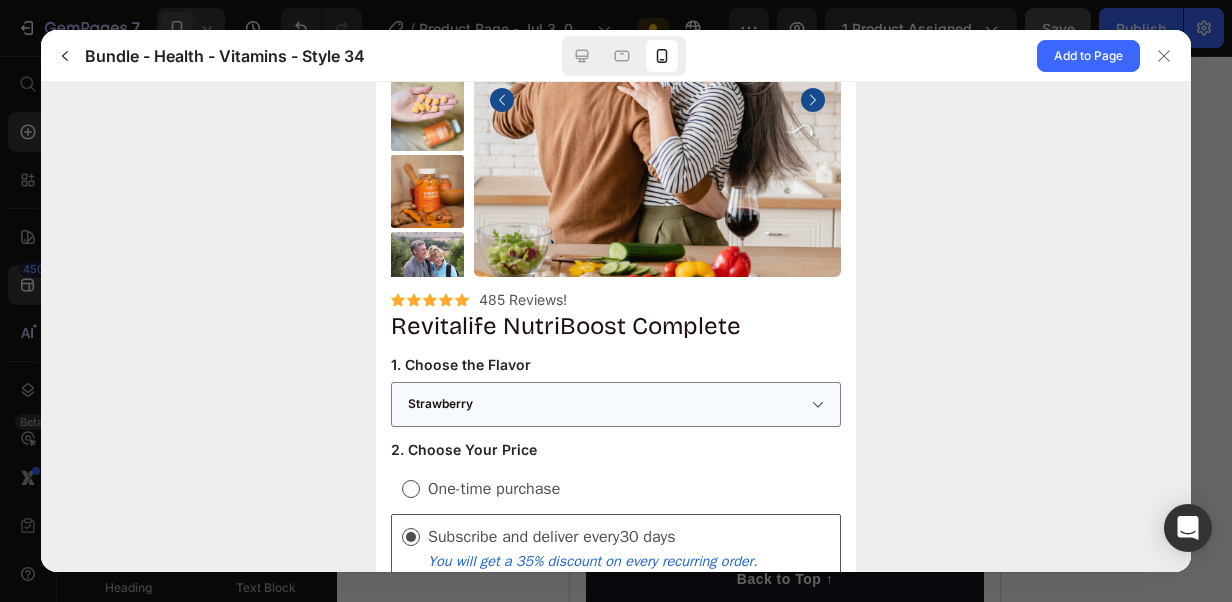 scroll, scrollTop: 0, scrollLeft: 0, axis: both 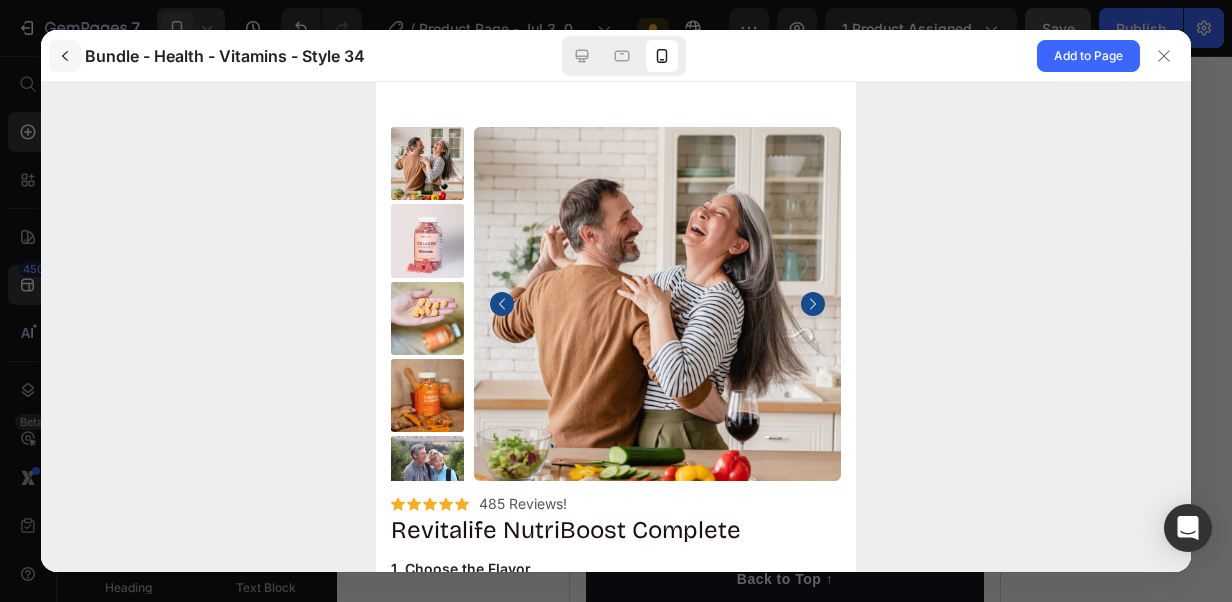 click 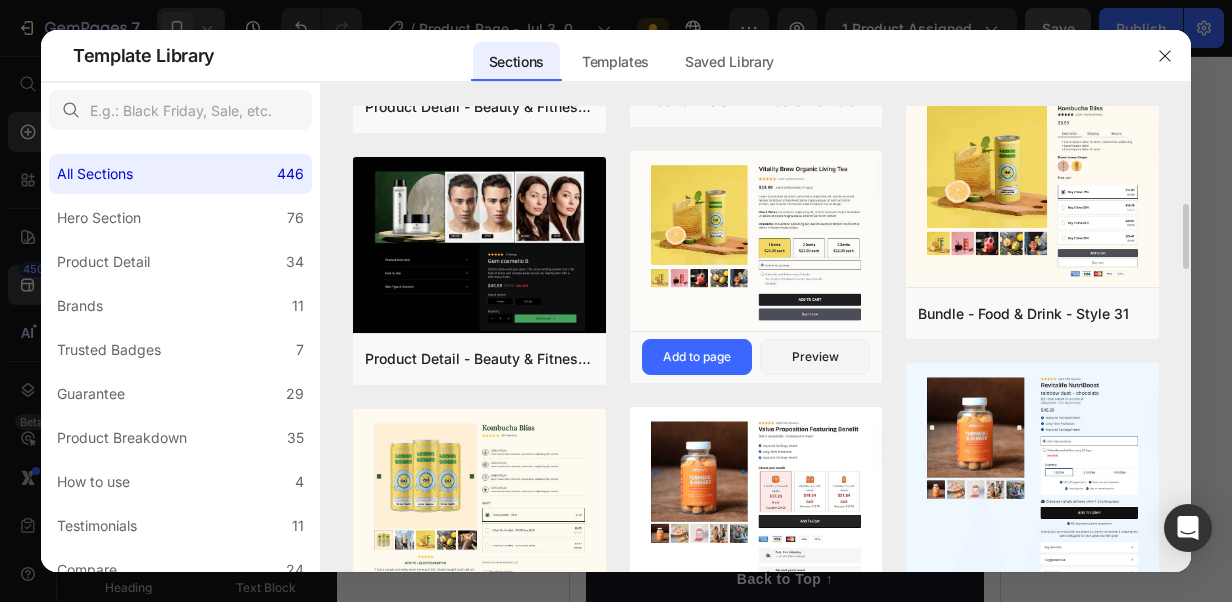 scroll, scrollTop: 800, scrollLeft: 0, axis: vertical 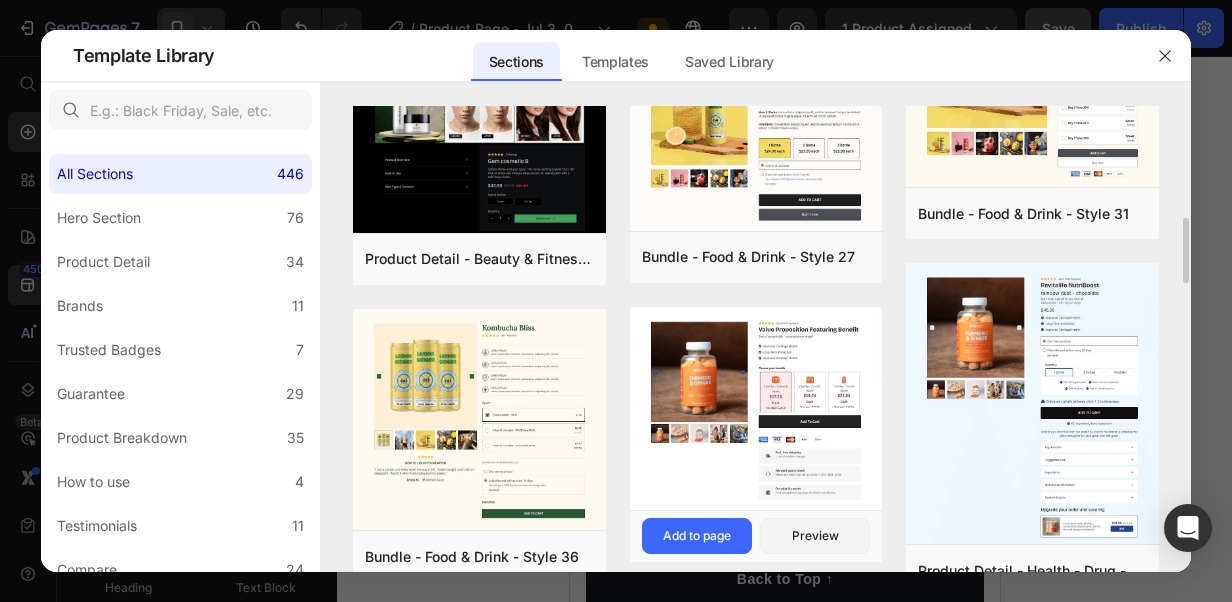 click at bounding box center [756, 410] 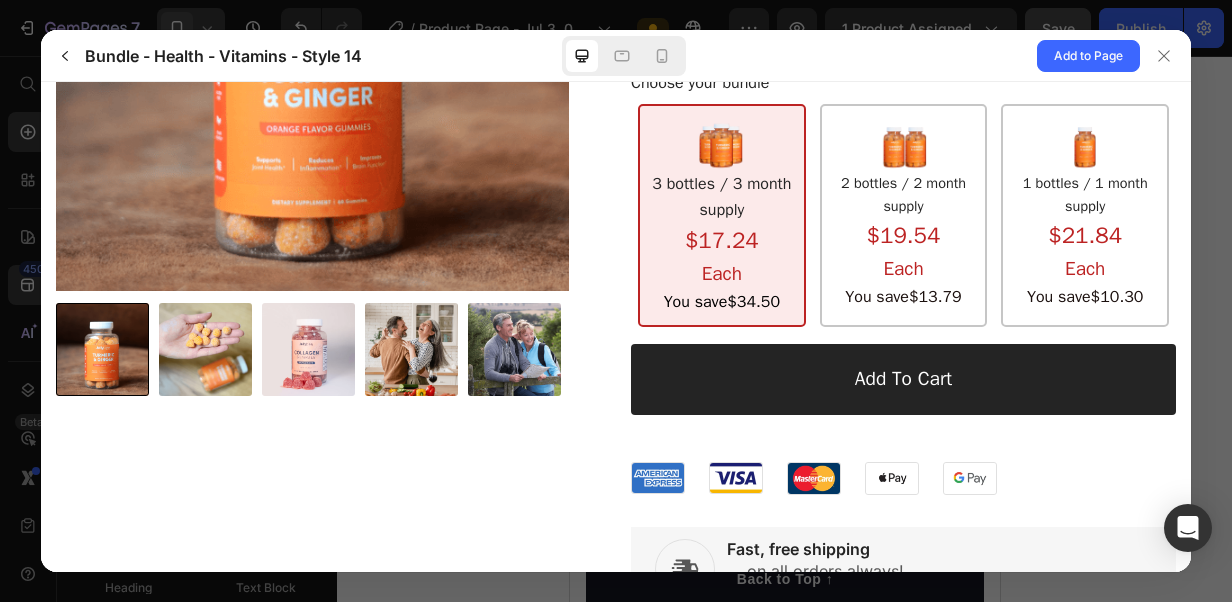 scroll, scrollTop: 0, scrollLeft: 0, axis: both 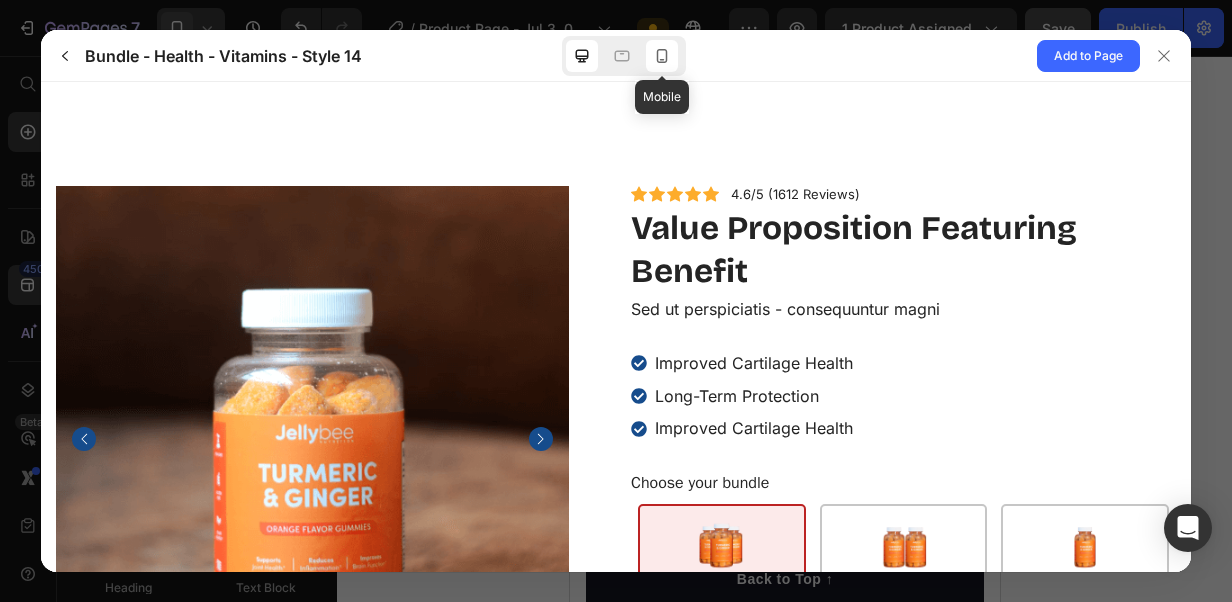 click 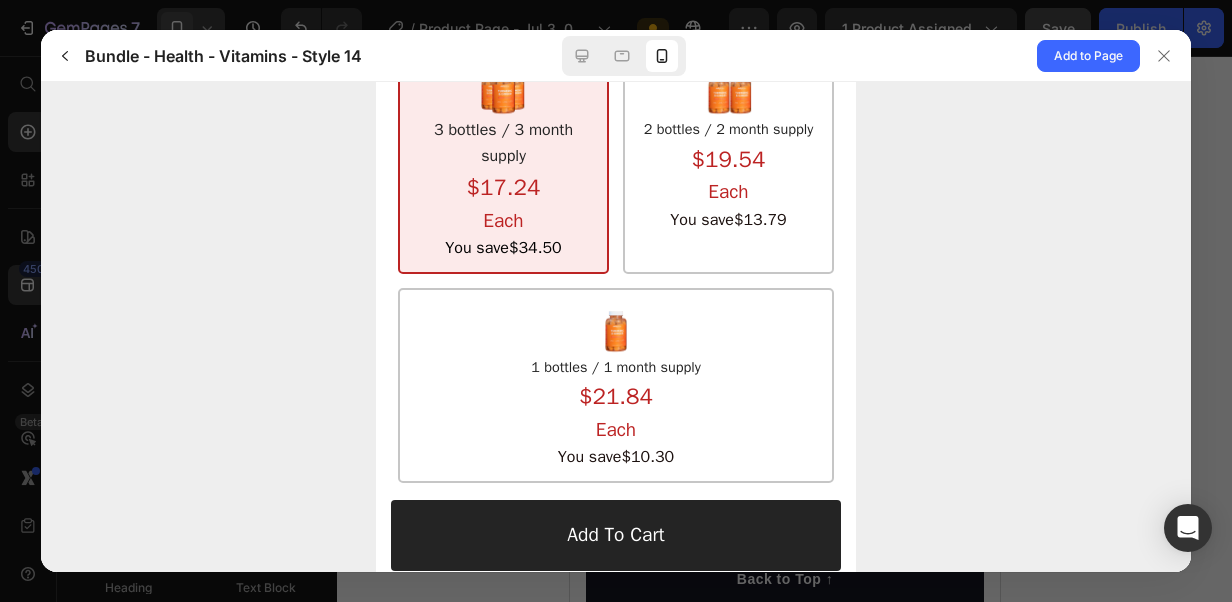 scroll, scrollTop: 100, scrollLeft: 0, axis: vertical 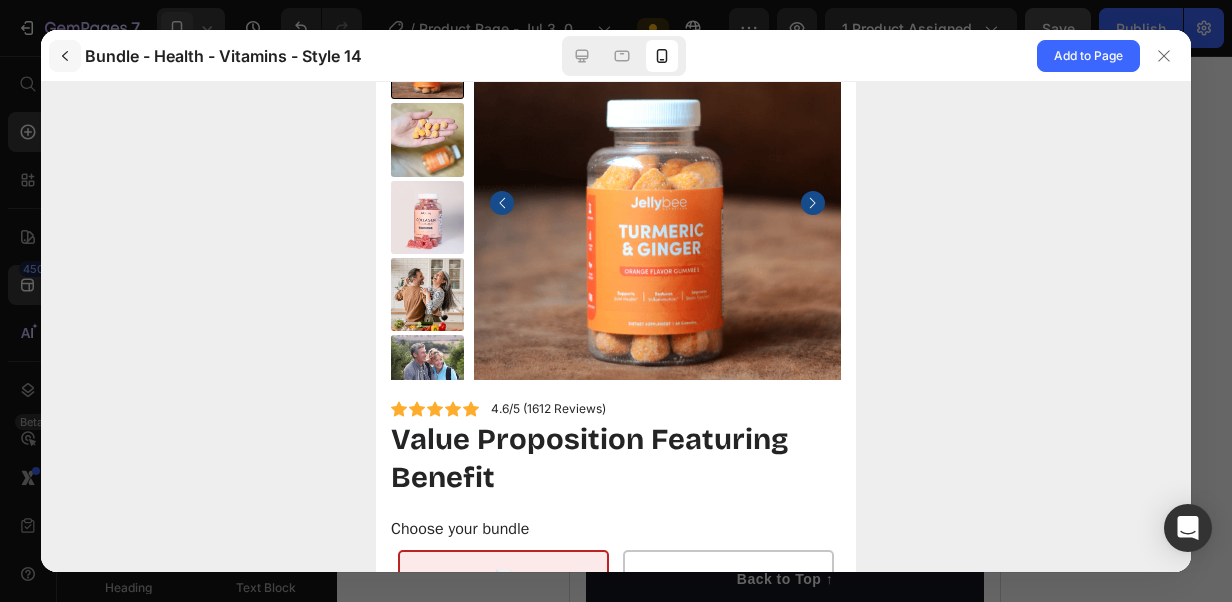 click 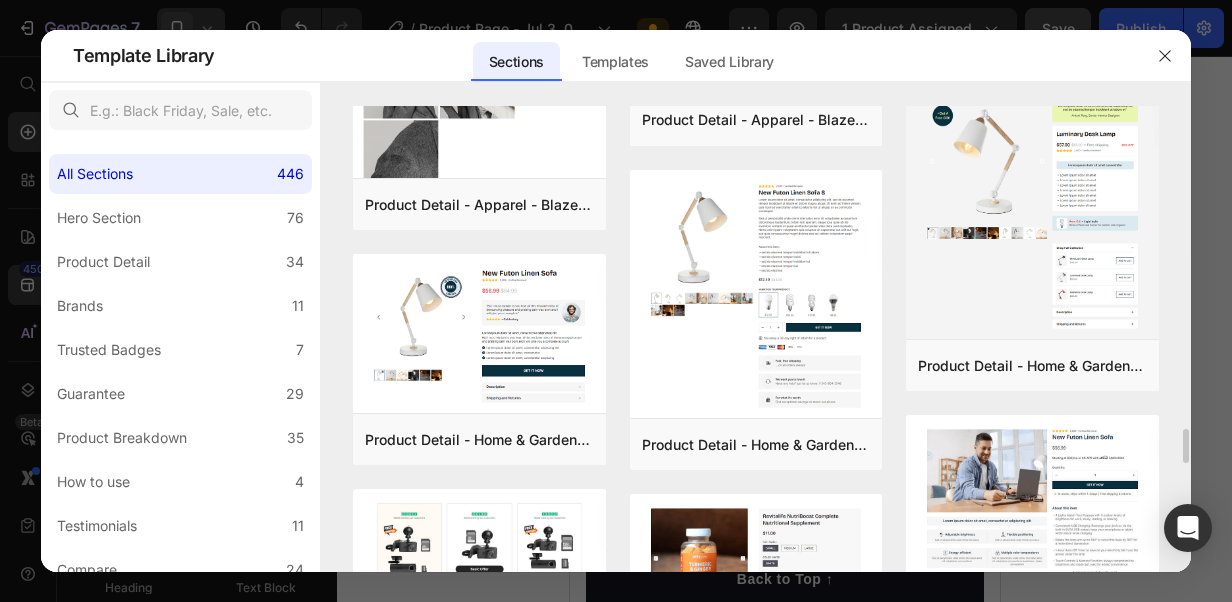 scroll, scrollTop: 4581, scrollLeft: 0, axis: vertical 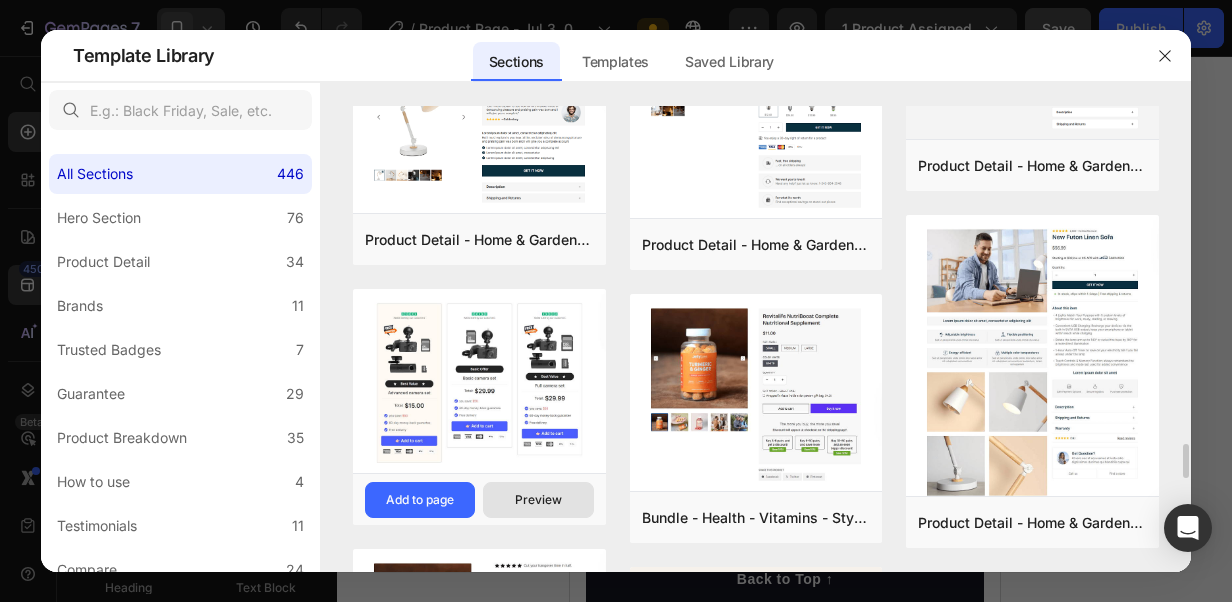 click on "Preview" at bounding box center [538, 500] 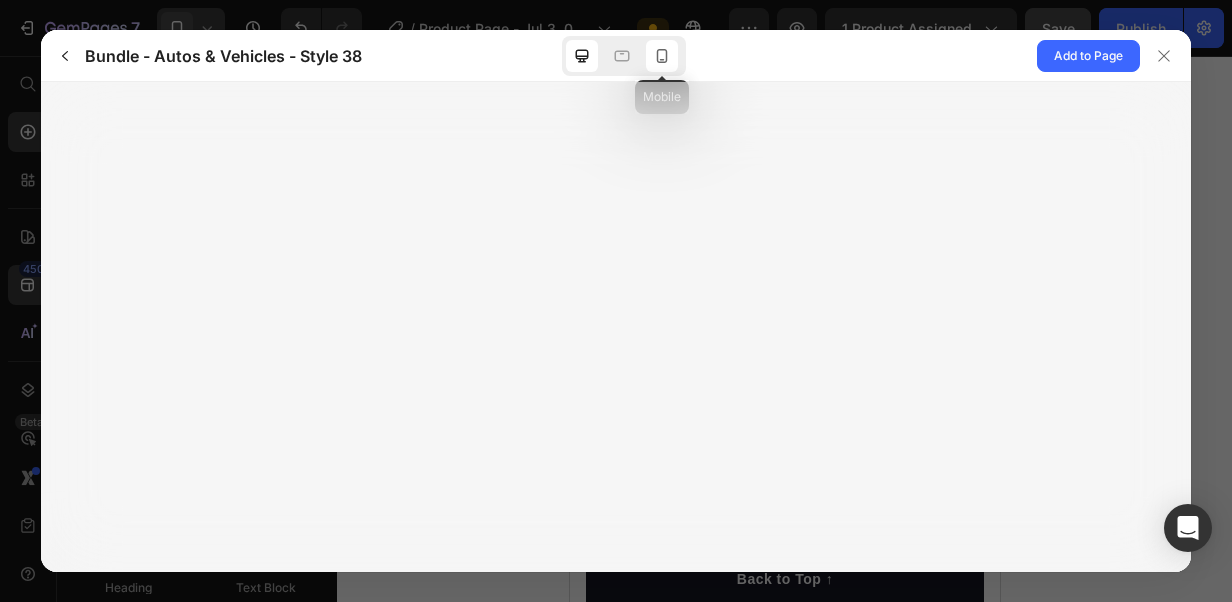 click 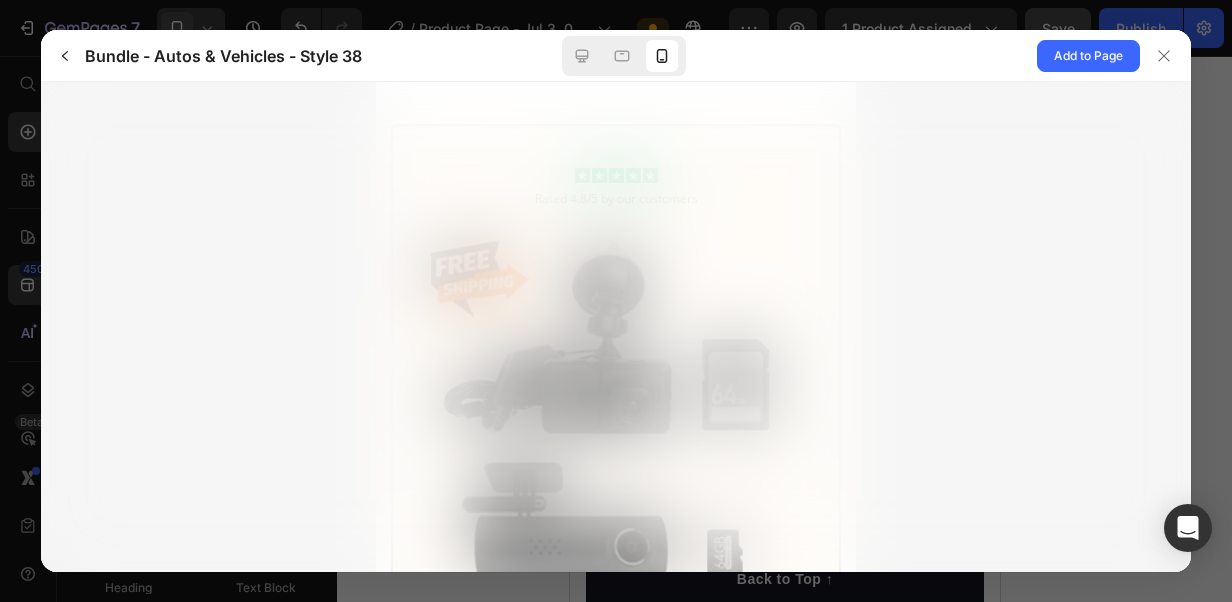scroll, scrollTop: 0, scrollLeft: 0, axis: both 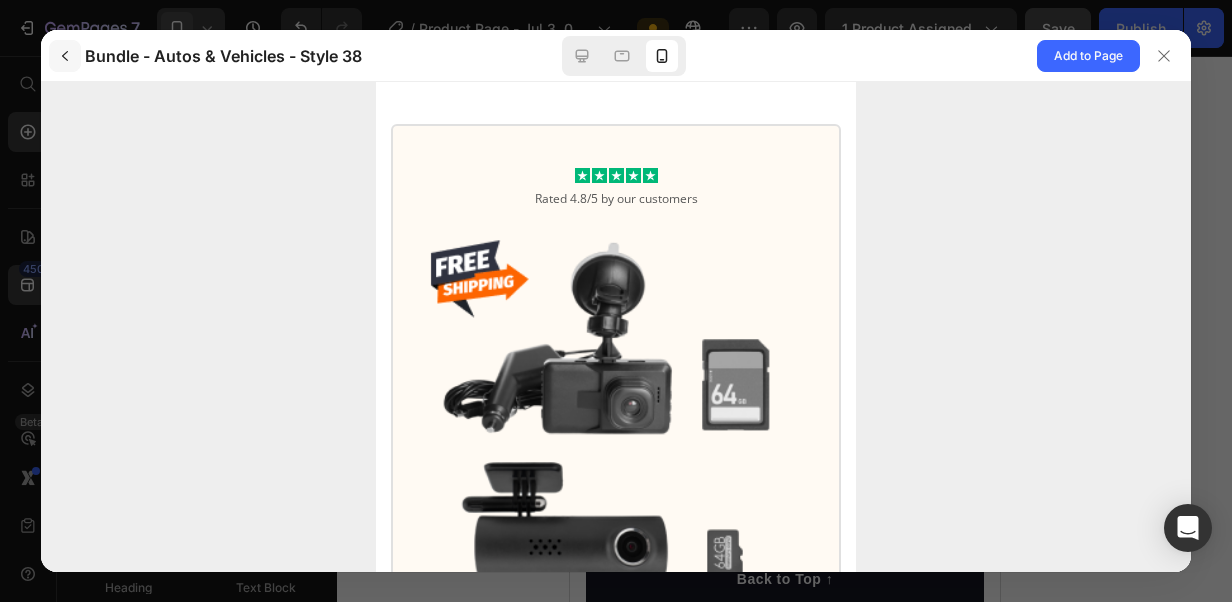 click 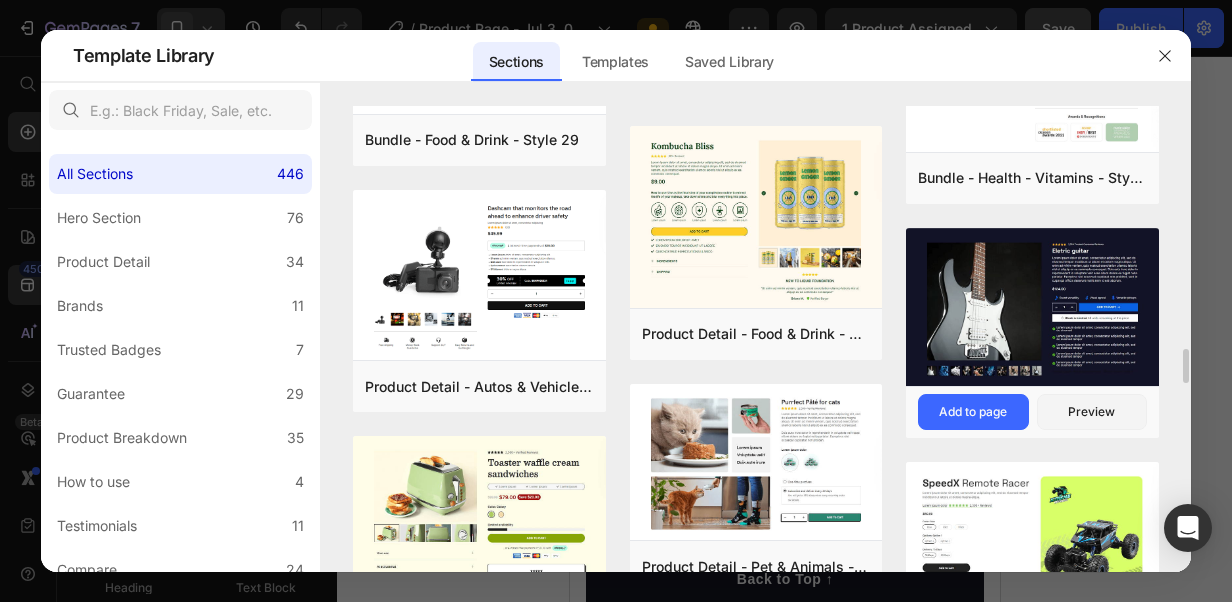 scroll, scrollTop: 3500, scrollLeft: 0, axis: vertical 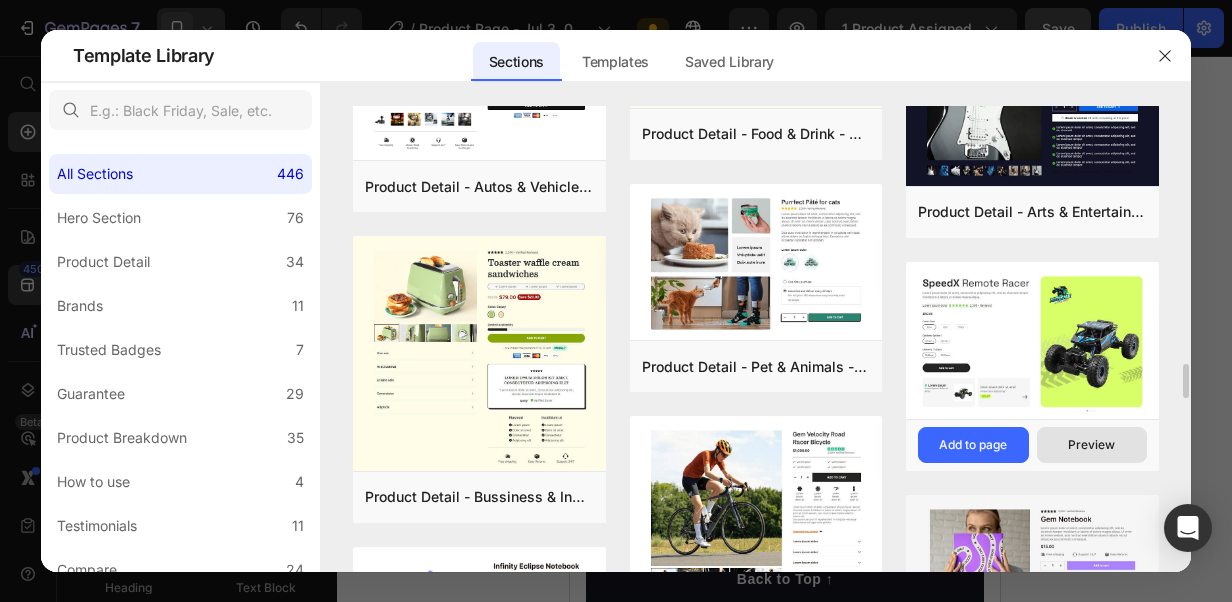 click on "Preview" at bounding box center (1091, 445) 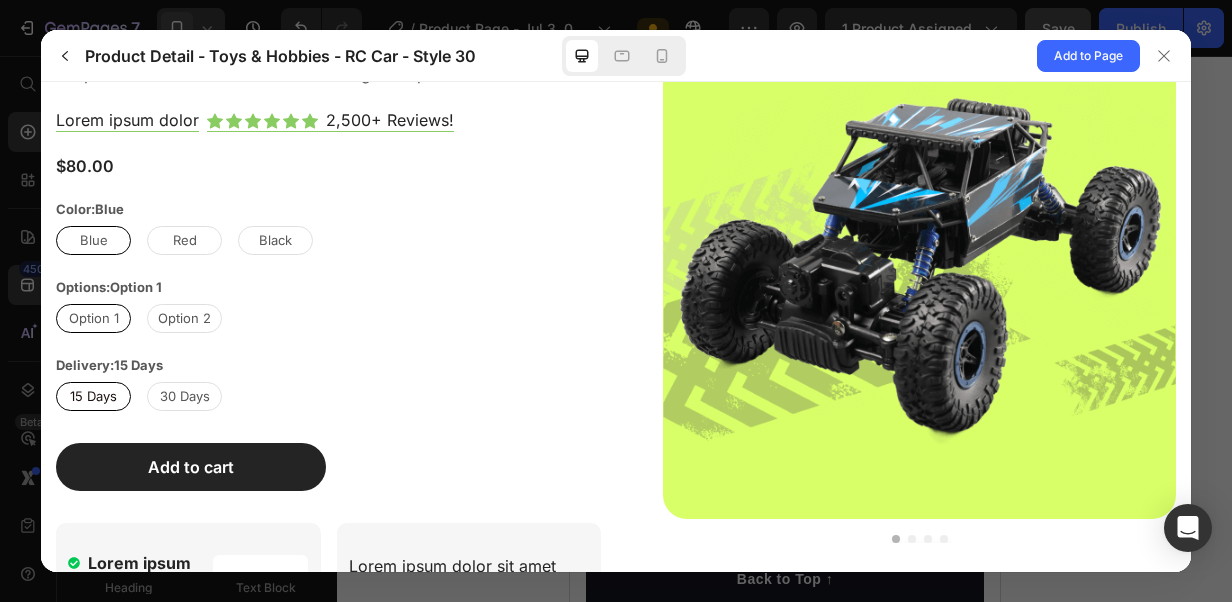 scroll, scrollTop: 0, scrollLeft: 0, axis: both 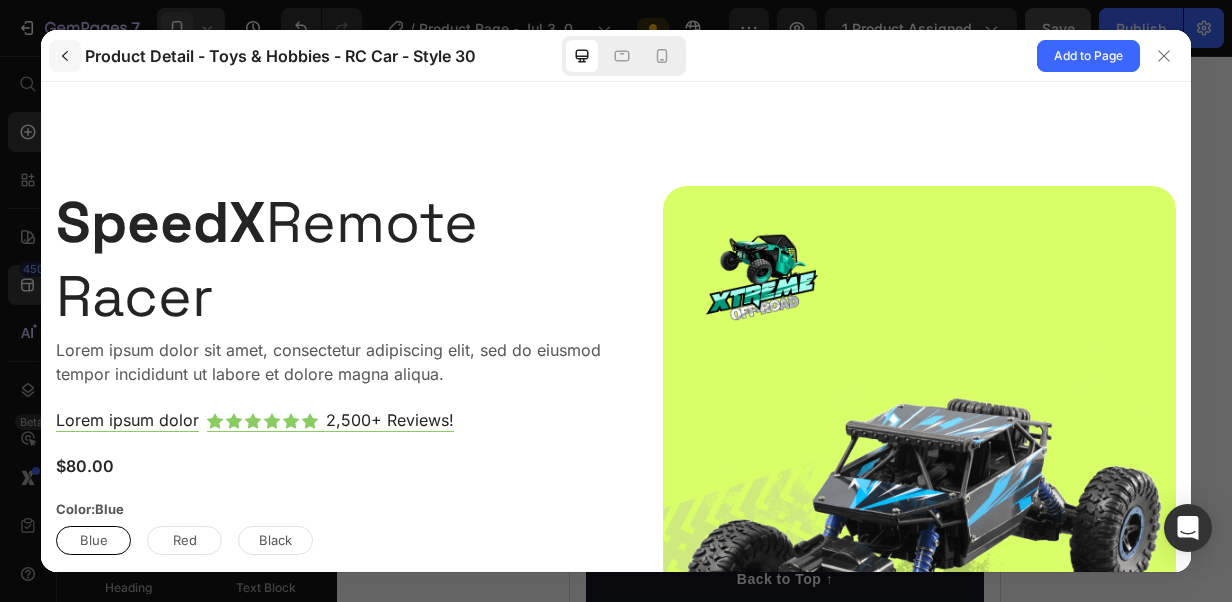 click 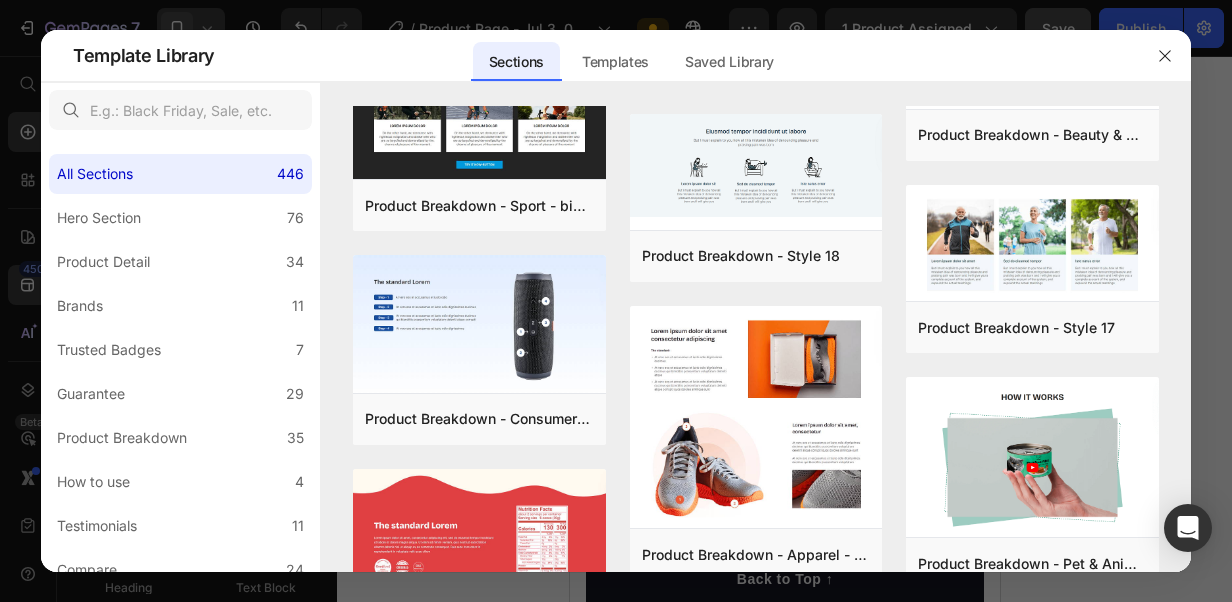 scroll, scrollTop: 8292, scrollLeft: 0, axis: vertical 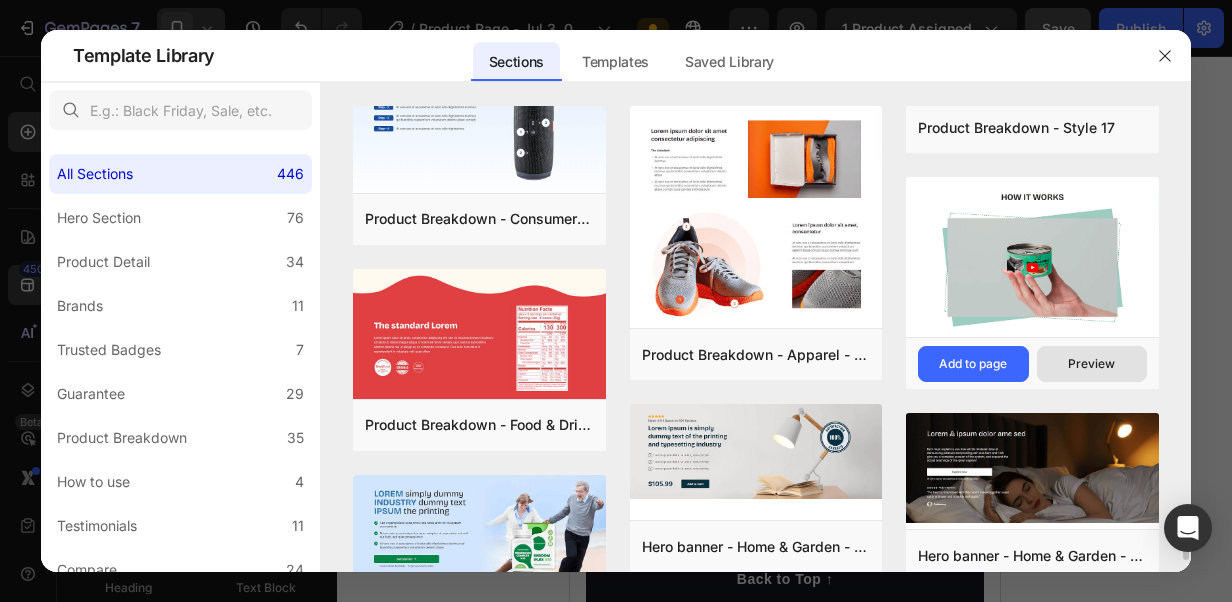 click on "Preview" at bounding box center (1092, 364) 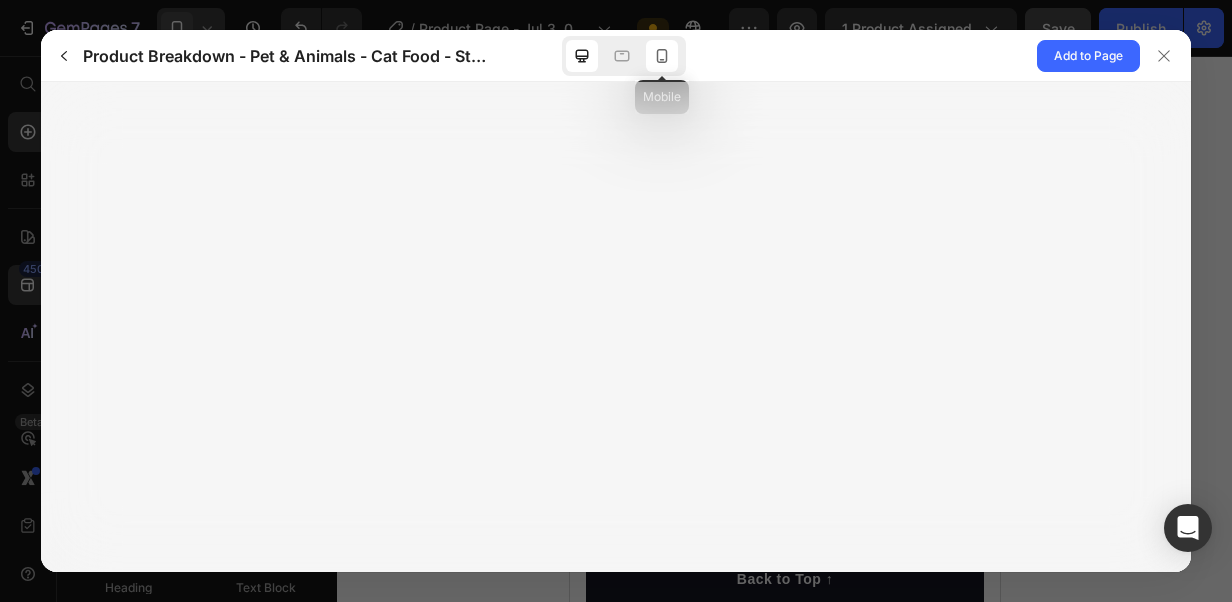 click 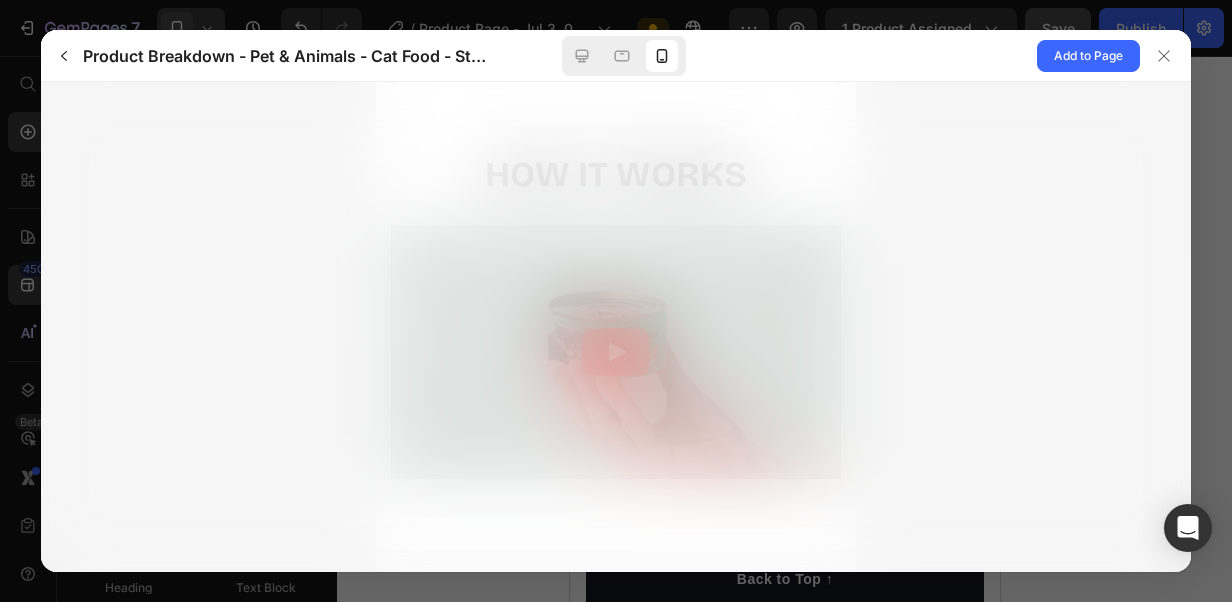 scroll, scrollTop: 0, scrollLeft: 0, axis: both 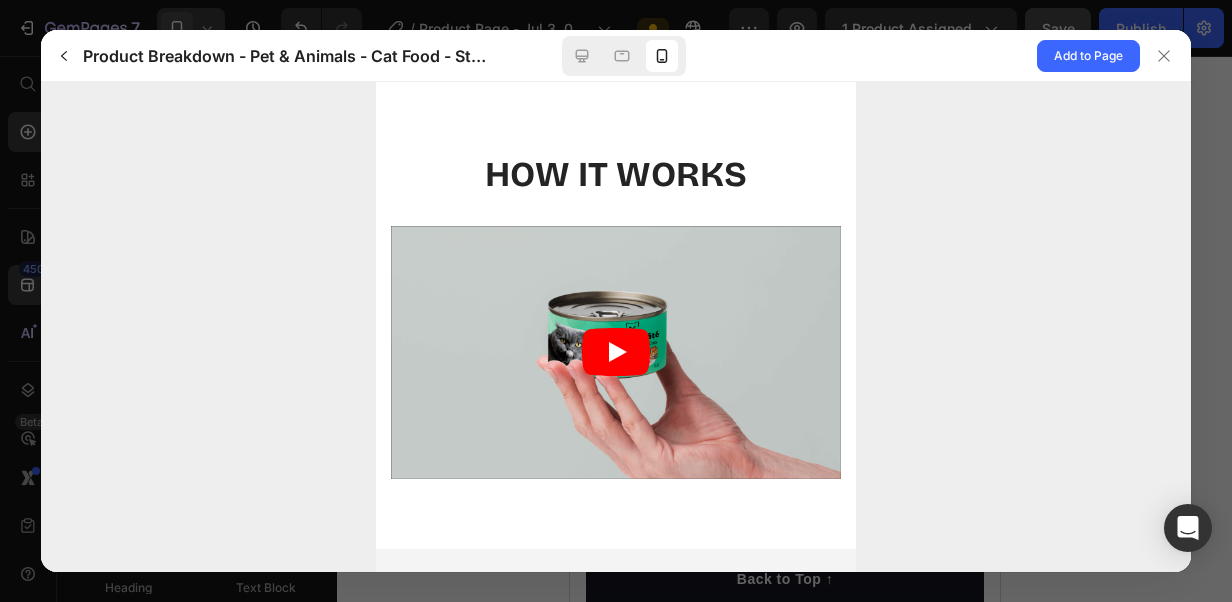 click 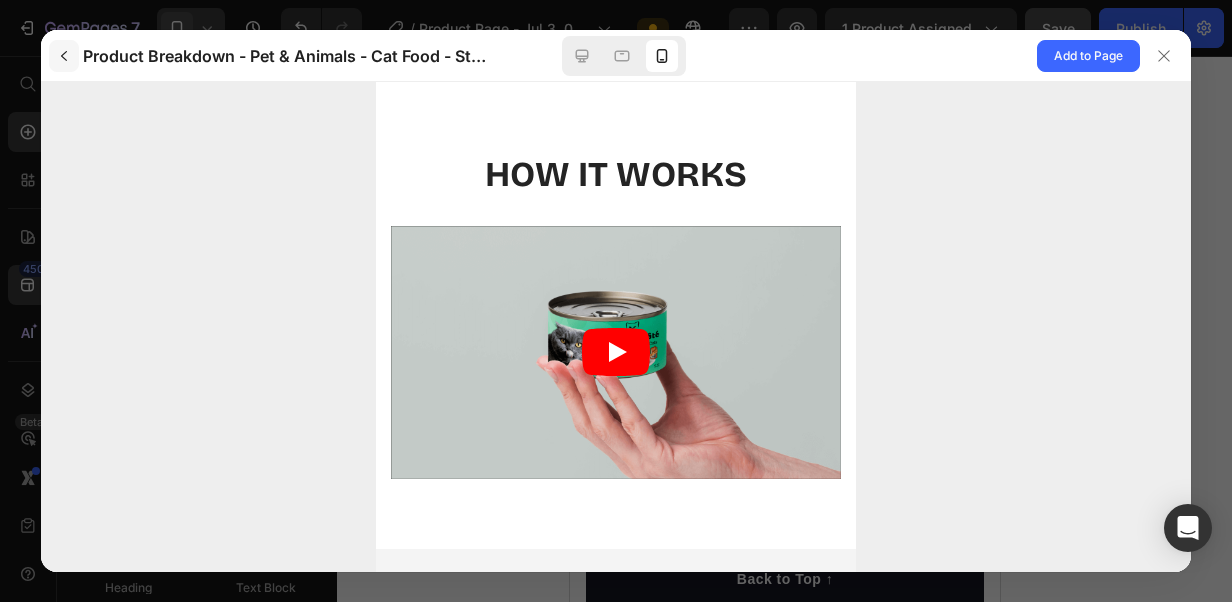 click at bounding box center (64, 56) 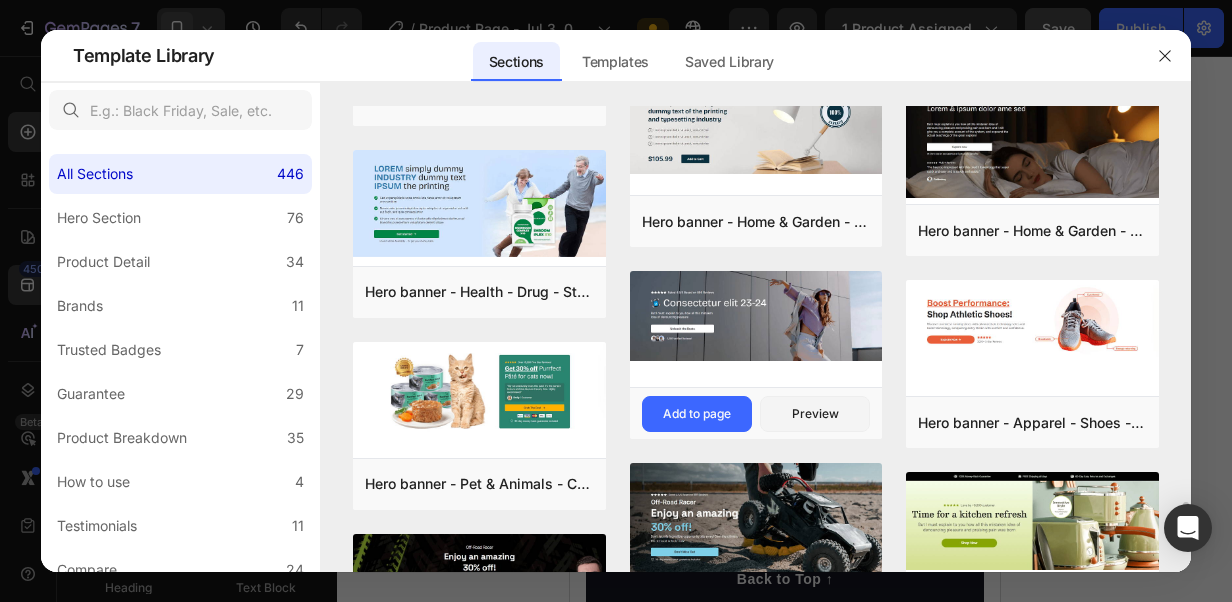 scroll, scrollTop: 8717, scrollLeft: 0, axis: vertical 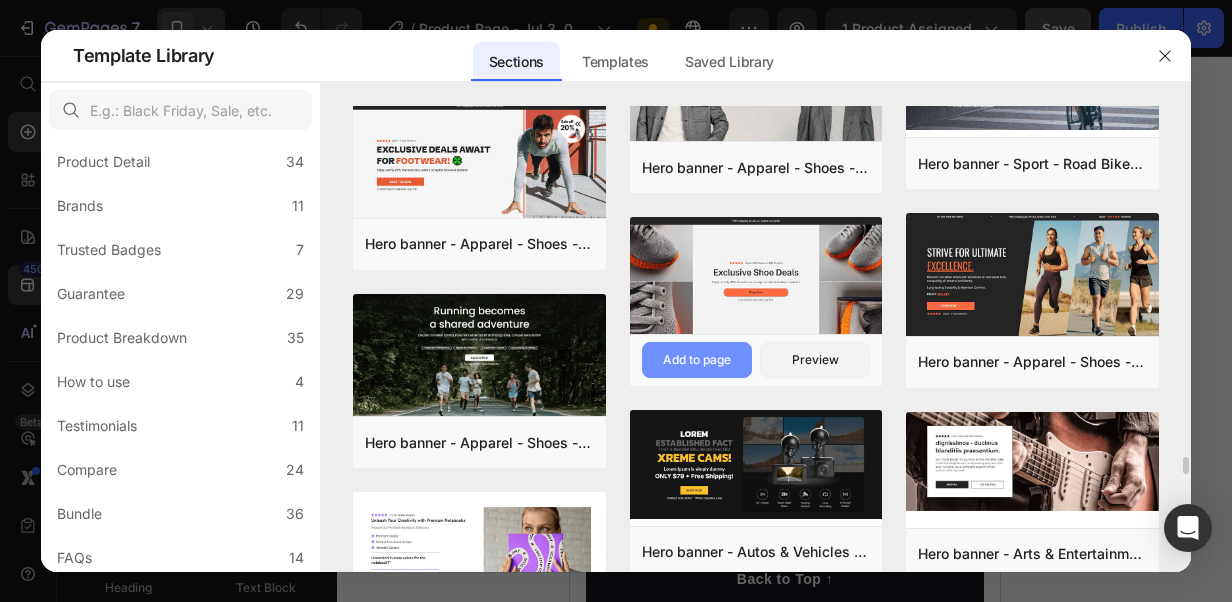 click on "Add to page" at bounding box center (697, 360) 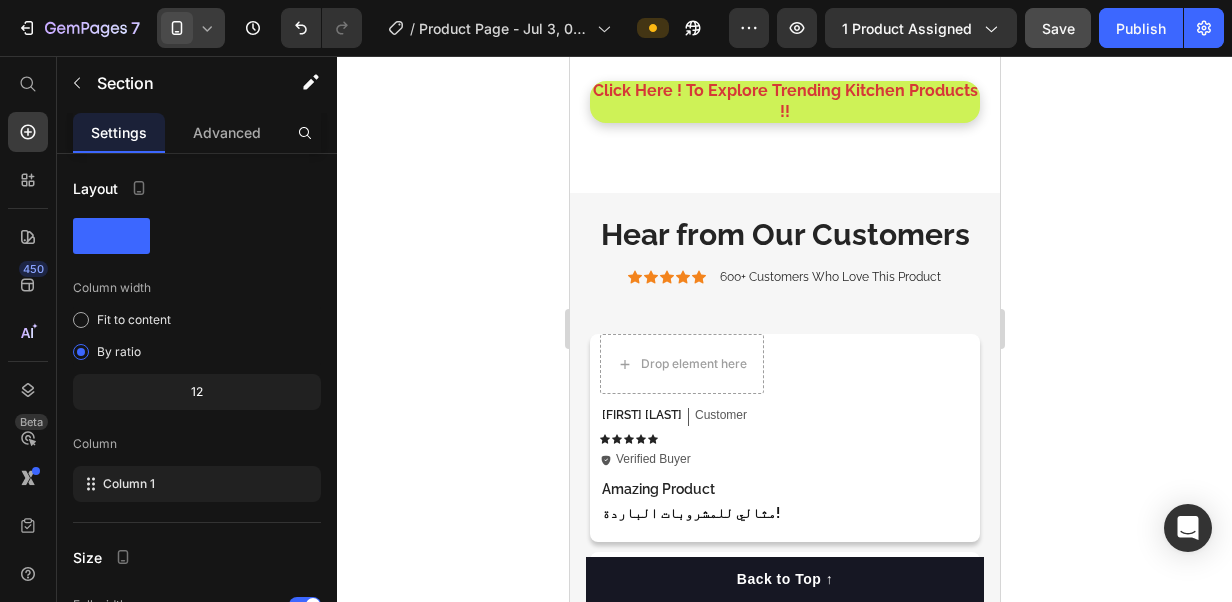 scroll, scrollTop: 3252, scrollLeft: 0, axis: vertical 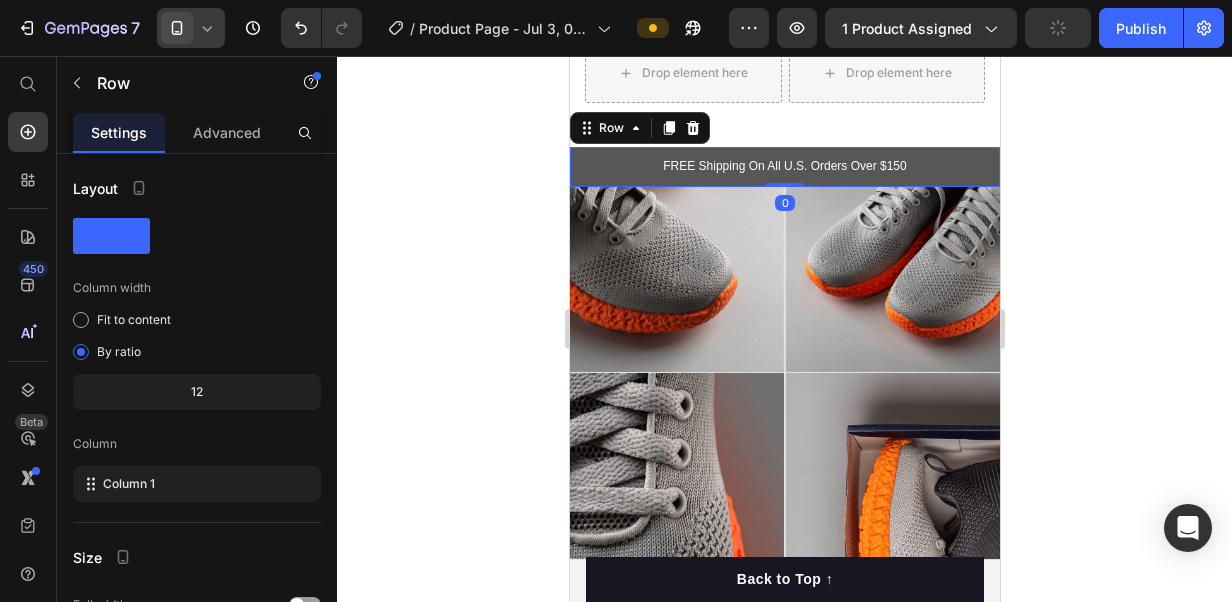 click on "FREE Shipping On All U.S. Orders Over $150 Text Block Row   0" at bounding box center [784, 167] 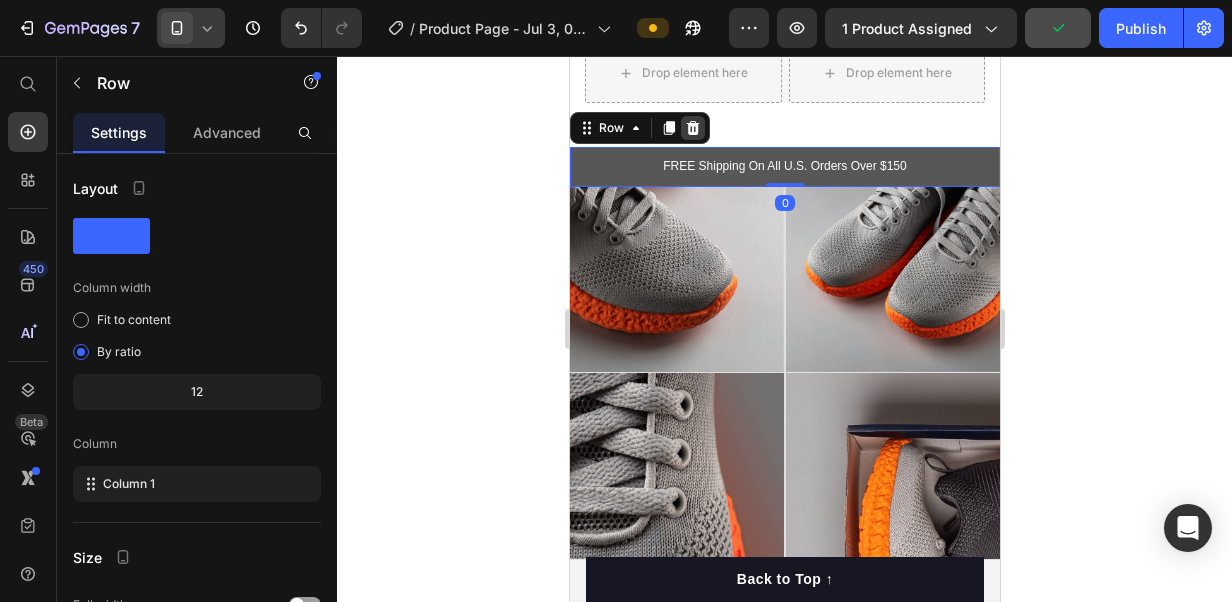 click at bounding box center [692, 128] 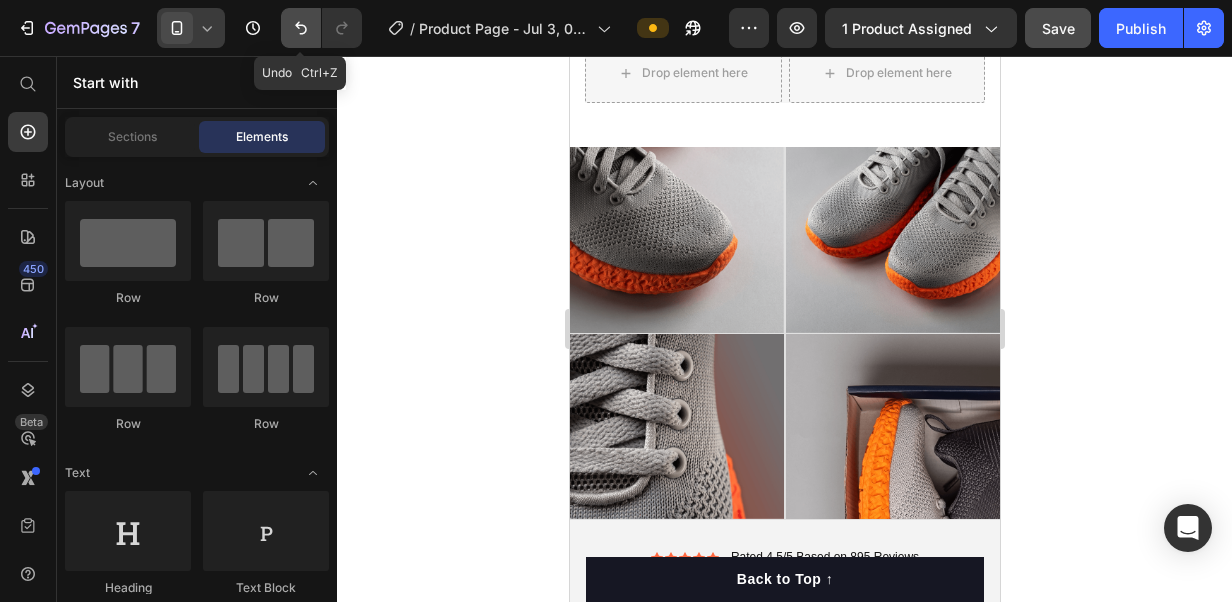 click 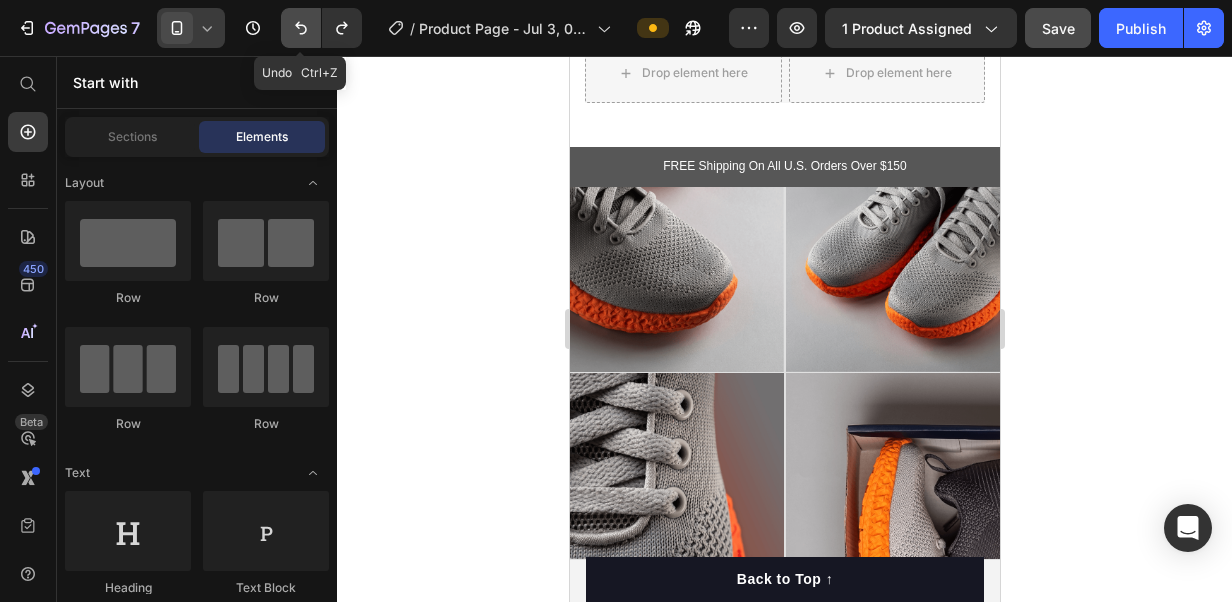 click 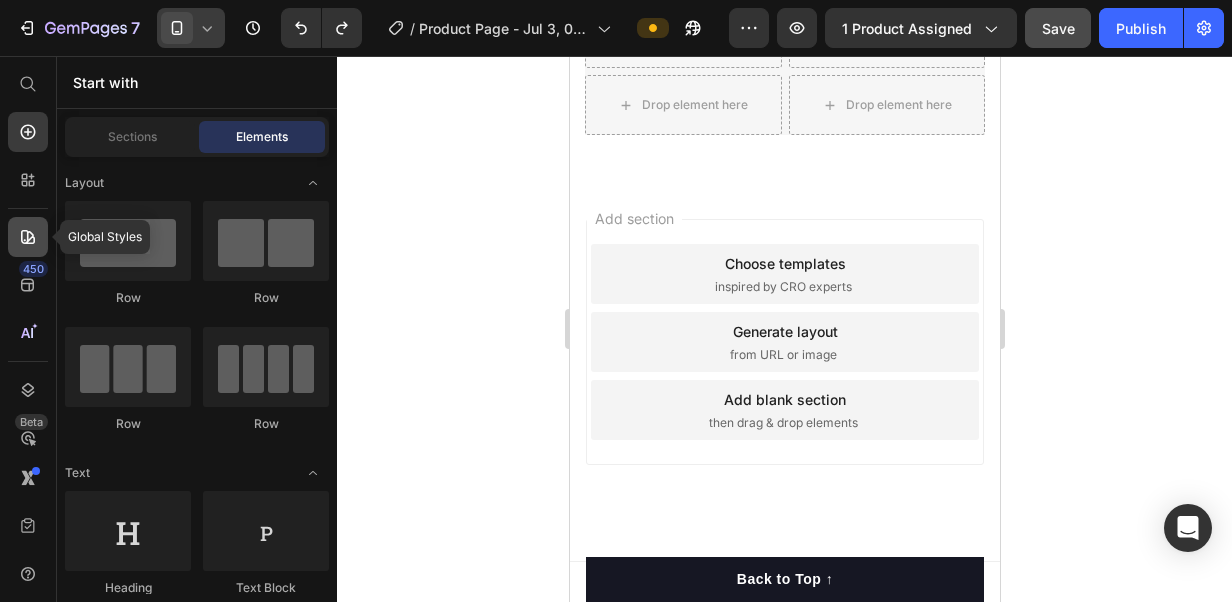 click 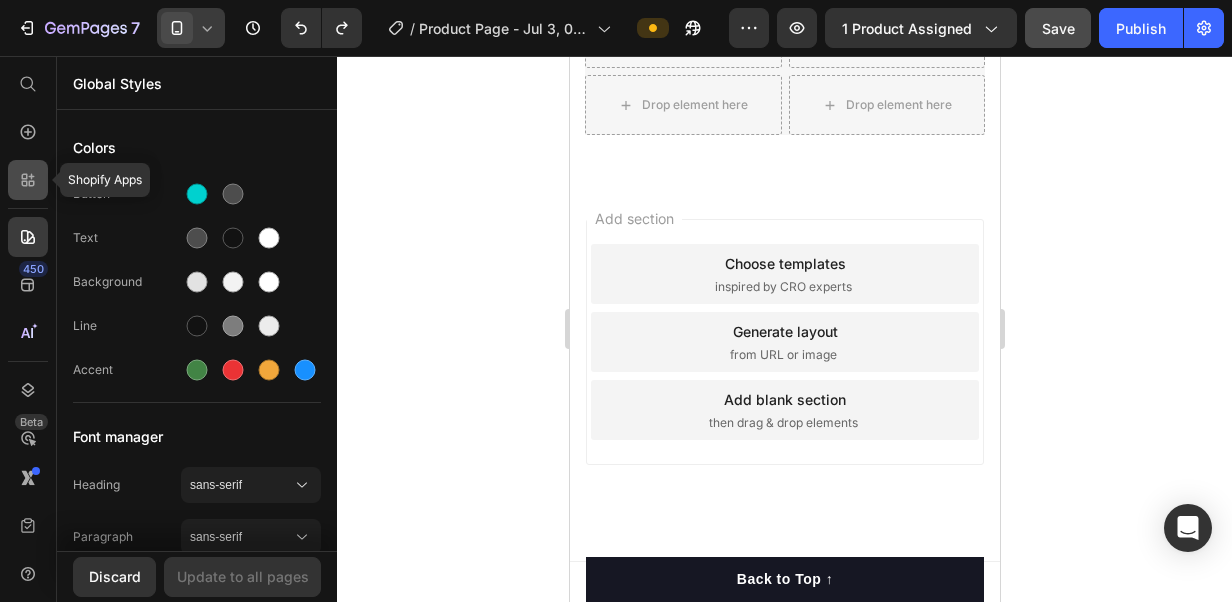 click 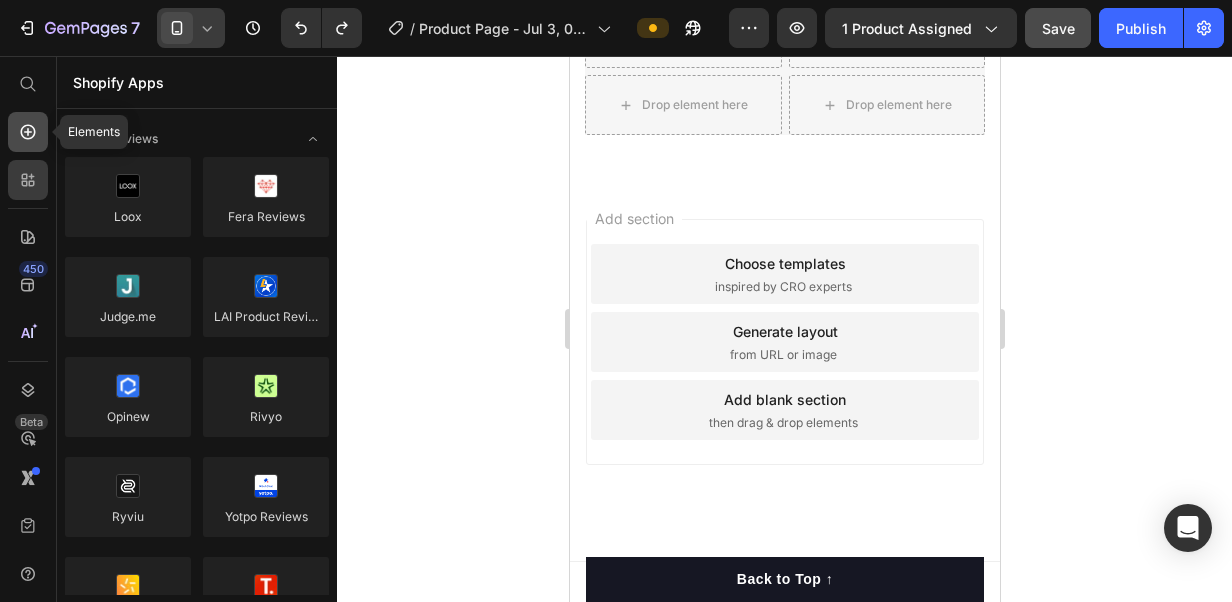 click 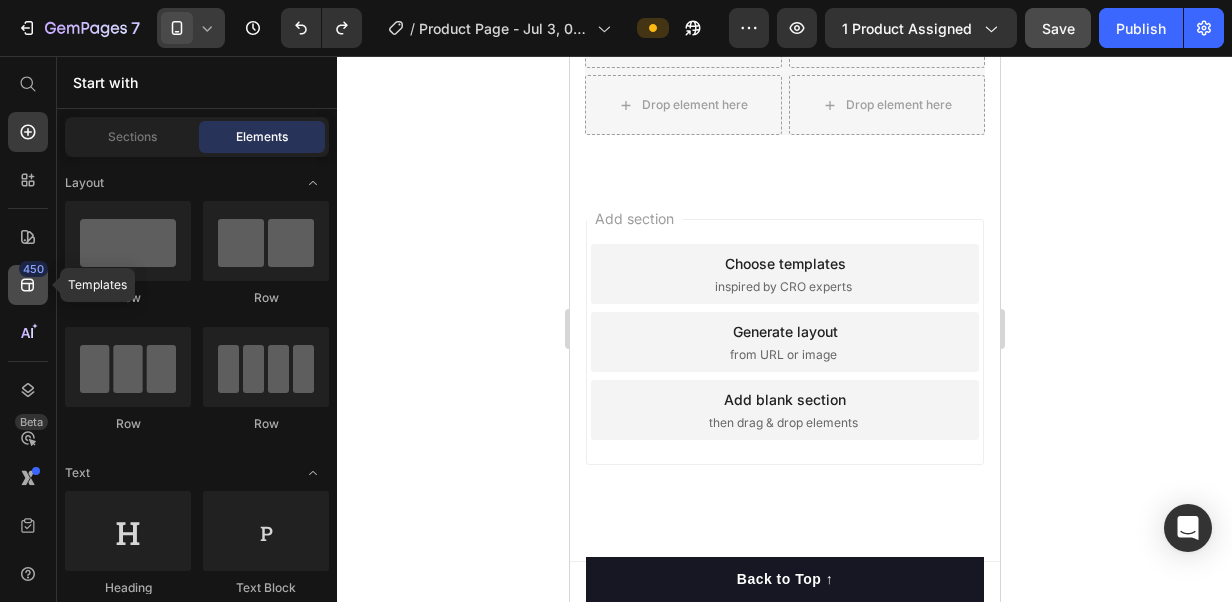 click 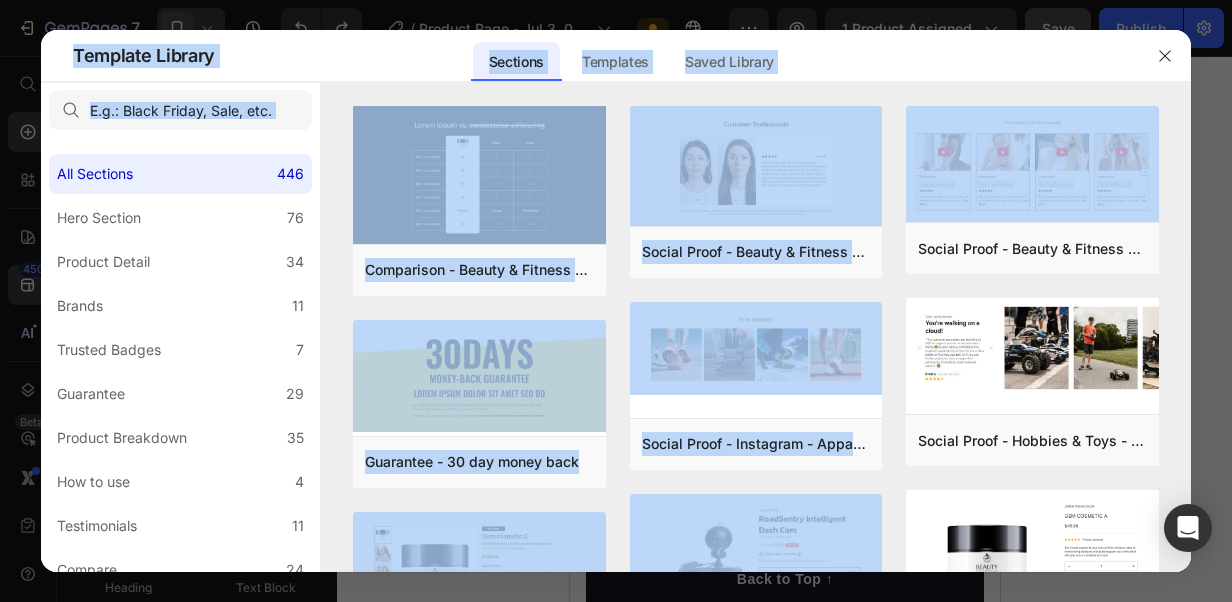 drag, startPoint x: 1184, startPoint y: 178, endPoint x: 1199, endPoint y: 443, distance: 265.4242 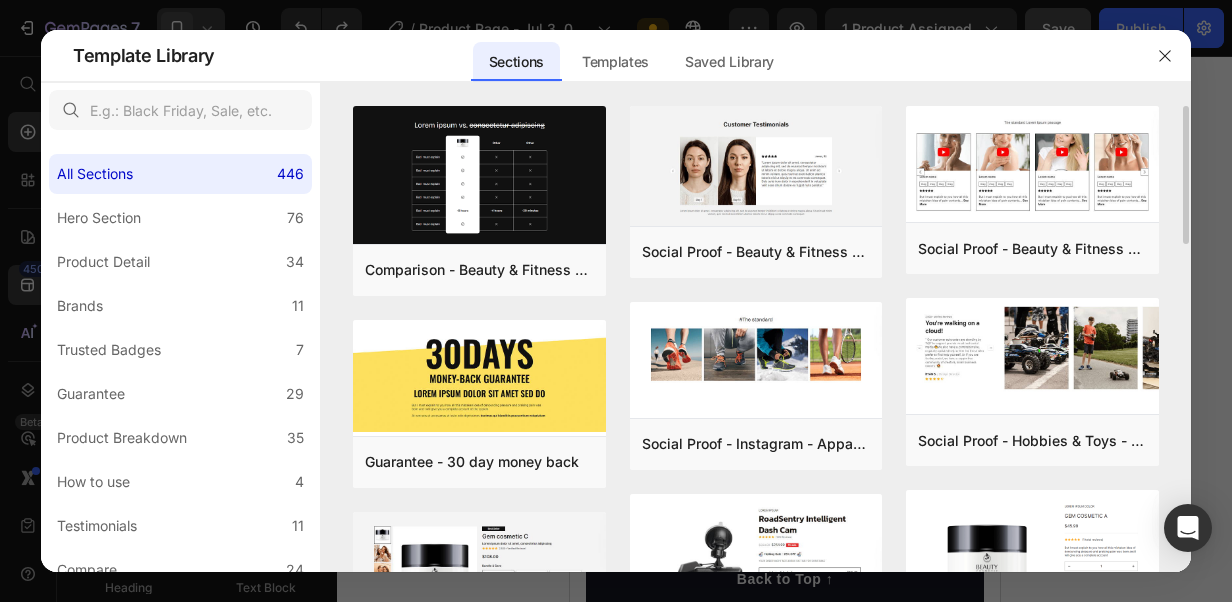 drag, startPoint x: 1199, startPoint y: 443, endPoint x: 1187, endPoint y: 417, distance: 28.635643 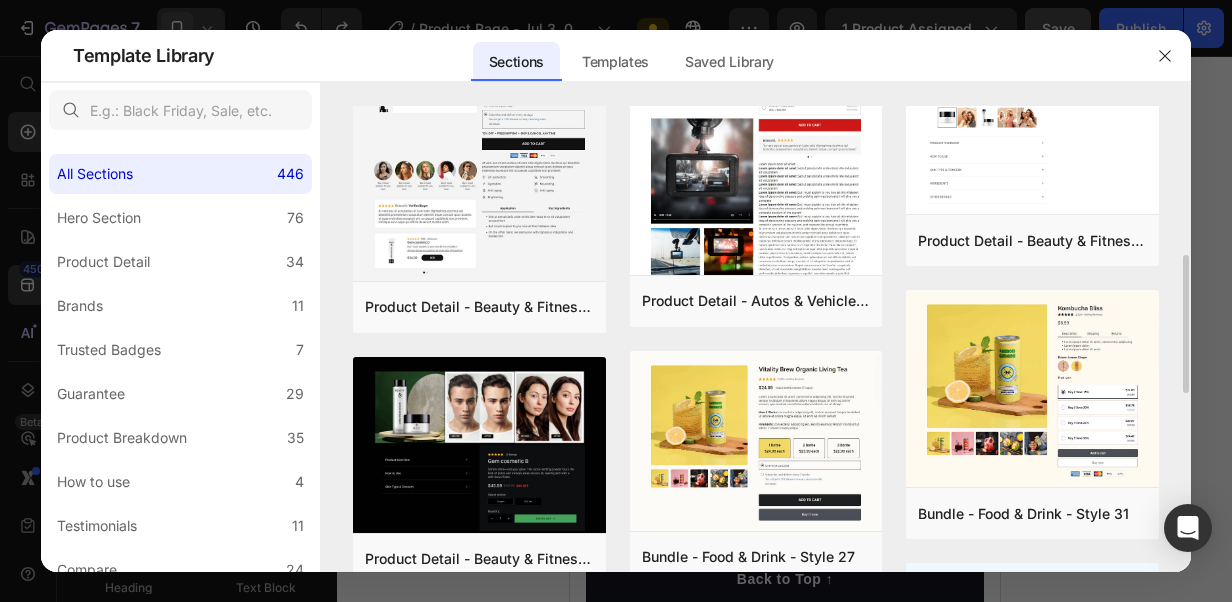 scroll, scrollTop: 900, scrollLeft: 0, axis: vertical 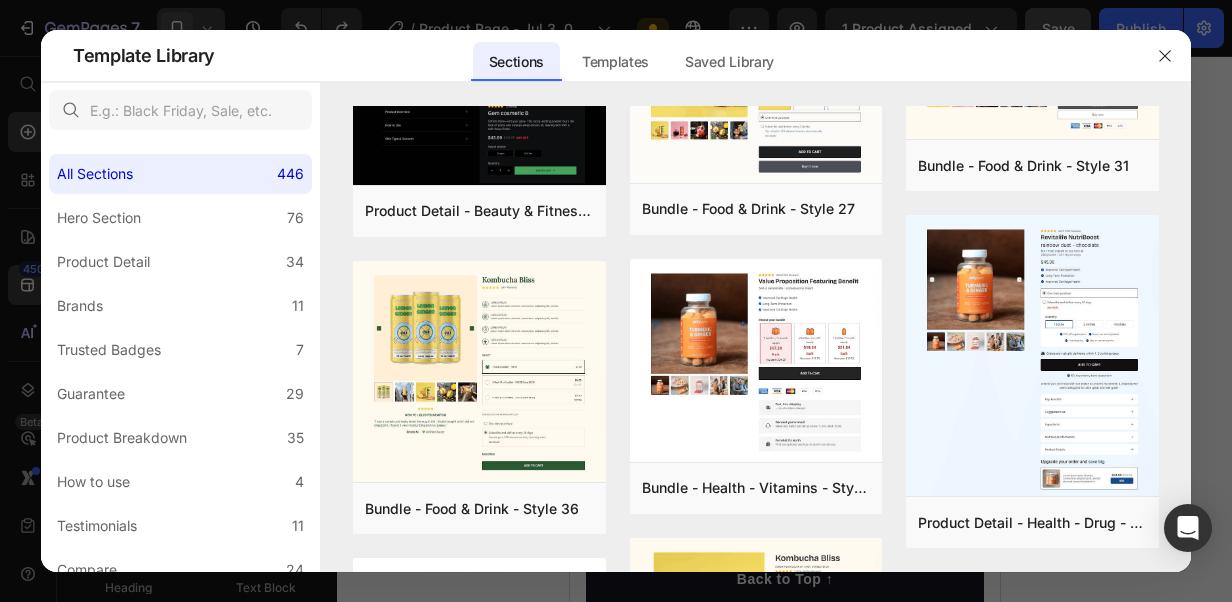 drag, startPoint x: 1183, startPoint y: 470, endPoint x: 1184, endPoint y: 486, distance: 16.03122 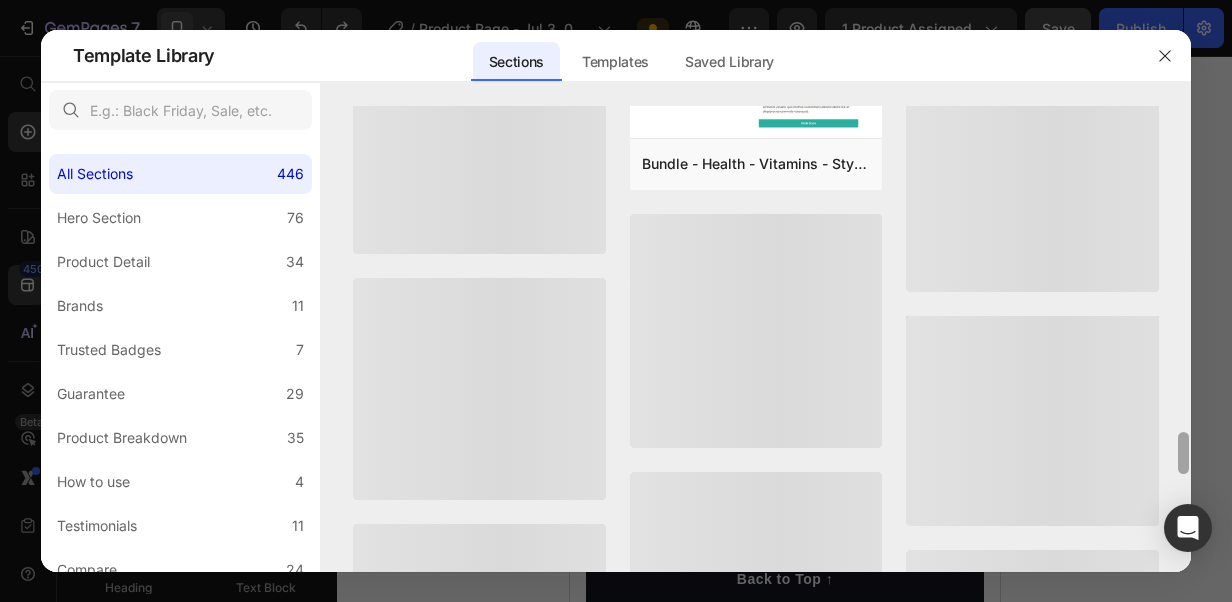 scroll, scrollTop: 3312, scrollLeft: 0, axis: vertical 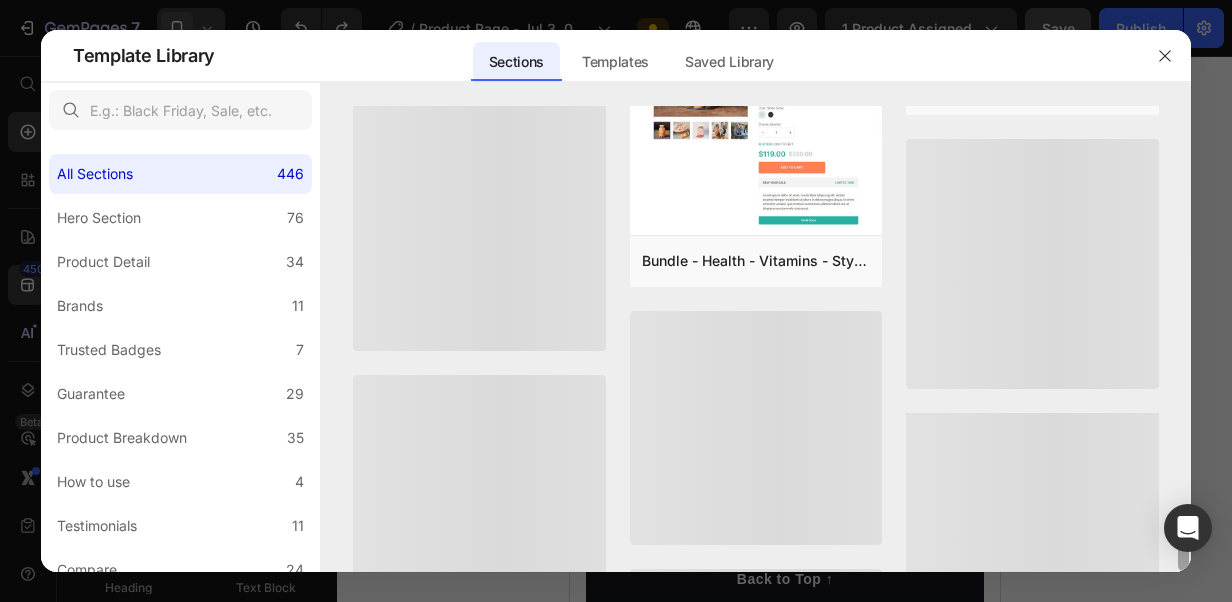 drag, startPoint x: 1182, startPoint y: 310, endPoint x: 1188, endPoint y: 574, distance: 264.06818 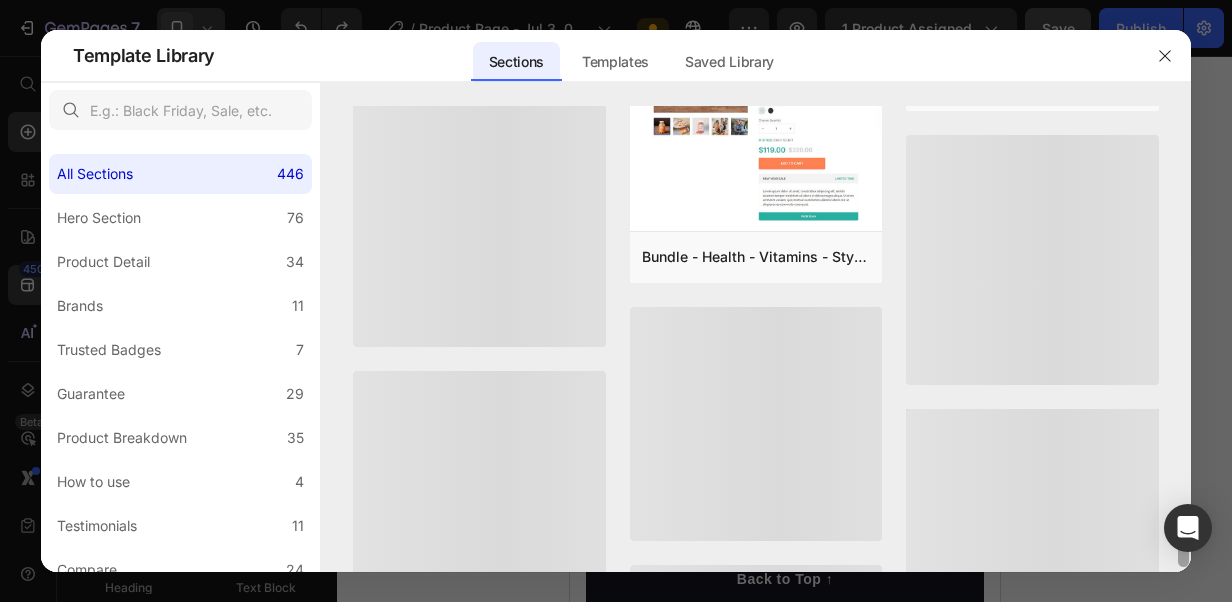 click on "Template Library Sections Templates Existing pages Saved Library Templates Saved Library All Sections 446 Hero Section 76 Product Detail 34 Brands 11 Trusted Badges 7 Guarantee 29 Product Breakdown 35 How to use 4 Testimonials 11 Compare 24 Bundle 36 FAQs 14 Social Proof 43 Brand Story 19 Product List 22 Collection 19 Blog List 3 Contact 10 Sticky Add to Cart 11 Custom Footer 15 Mobile Focused 27 Announcement Bar 7 Refresh  Create once, use everywhere with Theme Section   The new feature on GemPages that lets you design a global section that can be used on all your  GemPages  &  Shopify pages . Any changes you make will be automatically updated on all pages that use it.  Learn more about Theme Section Comparison - Beauty & Fitness - Cosmetic - Ingredients - Style 19 Add to page  Preview  Guarantee - 30 day money back Add to page  Preview  Product Detail - Beauty & Fitness - Cosmetic - Style 18 Add to page  Preview  Product Detail - Beauty & Fitness - Cosmetic - Style 17 Add to page  Preview  Add to page" 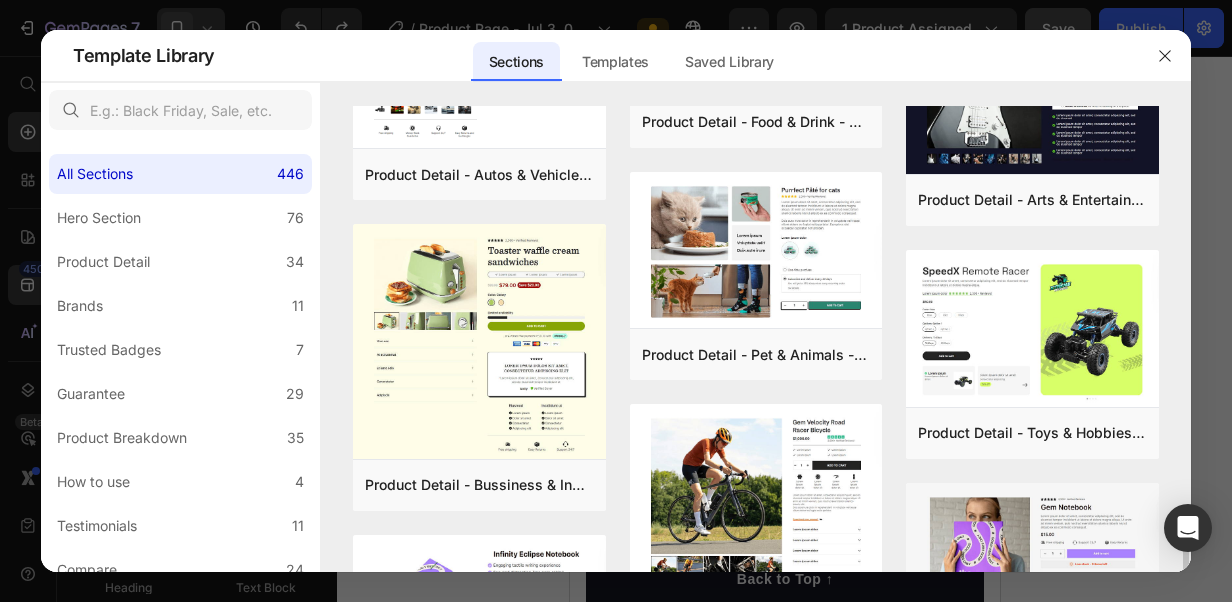 scroll, scrollTop: 3712, scrollLeft: 0, axis: vertical 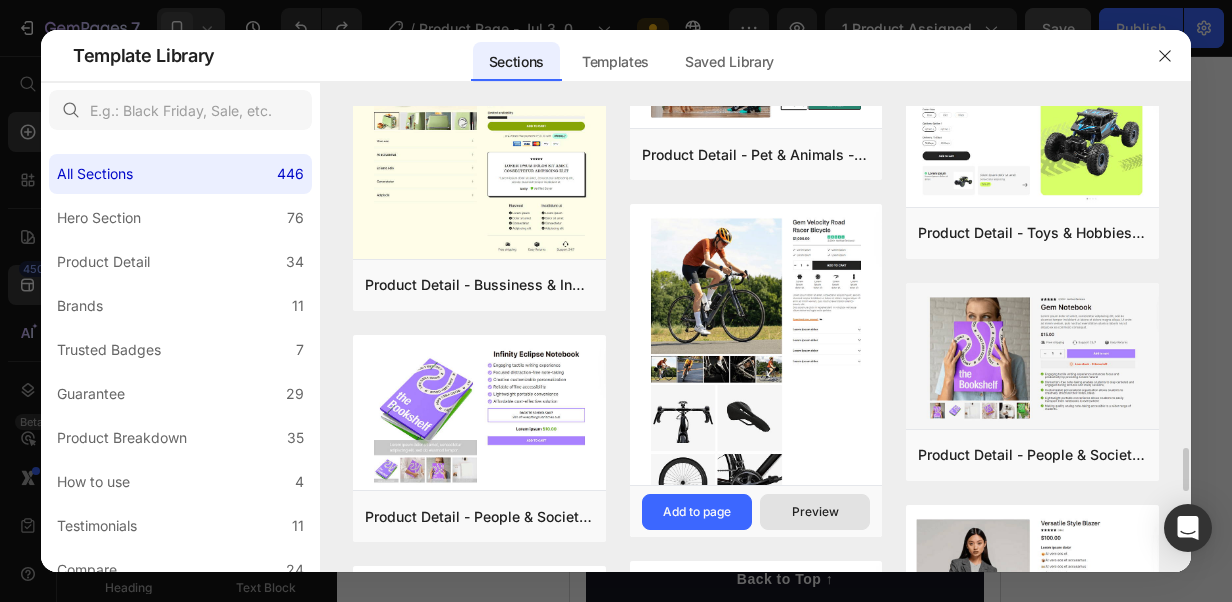 click on "Preview" at bounding box center [815, 512] 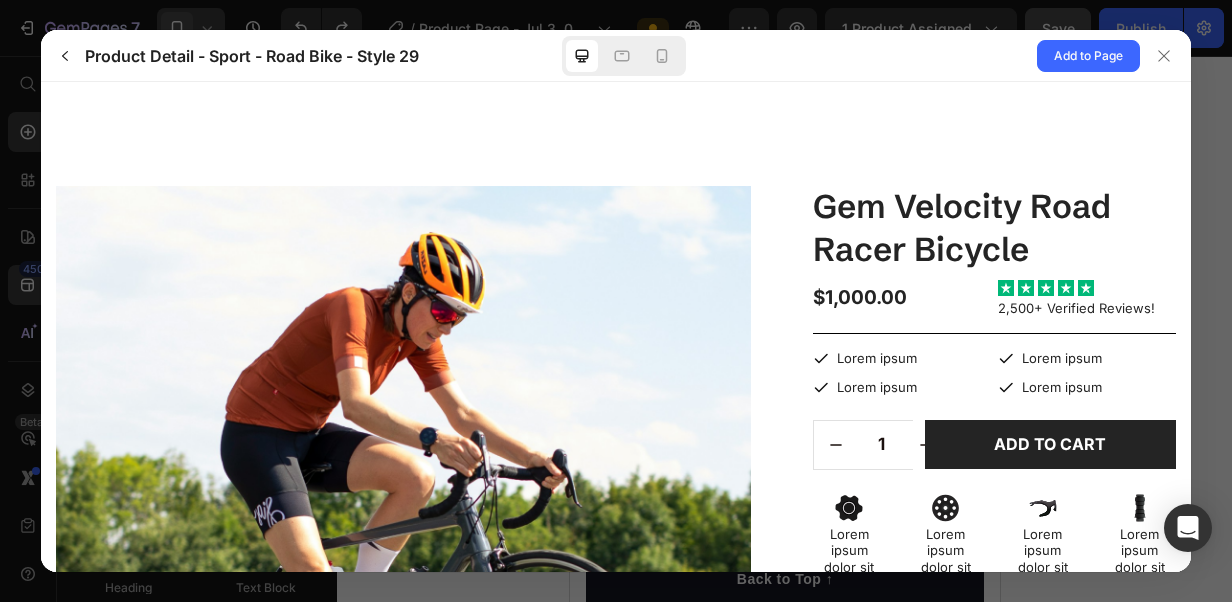scroll, scrollTop: 0, scrollLeft: 0, axis: both 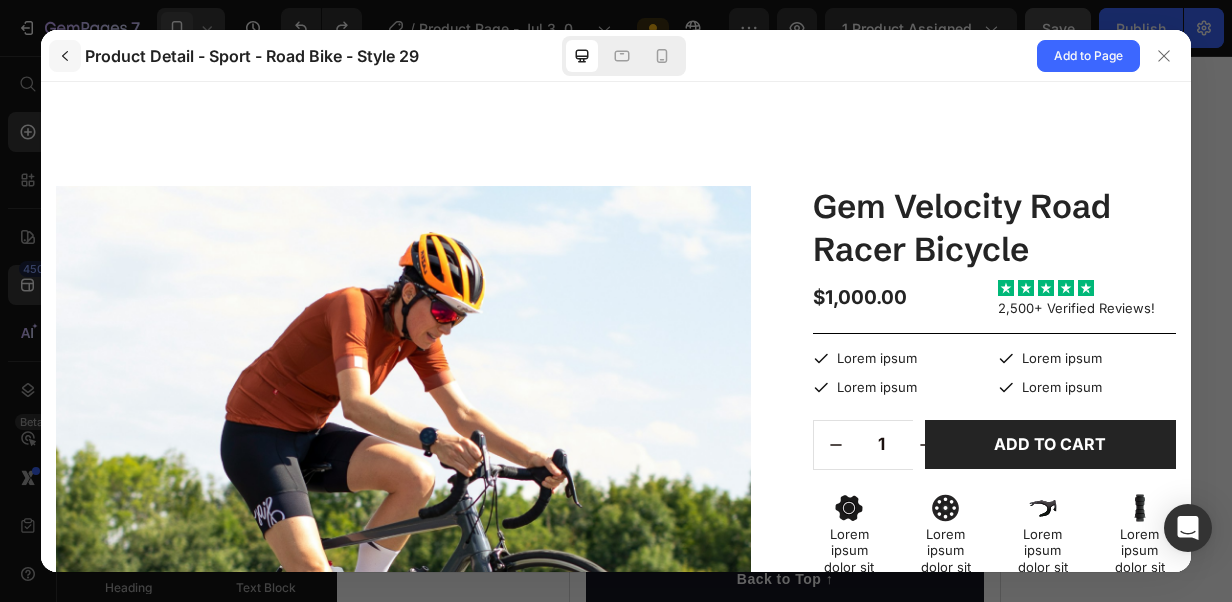 click 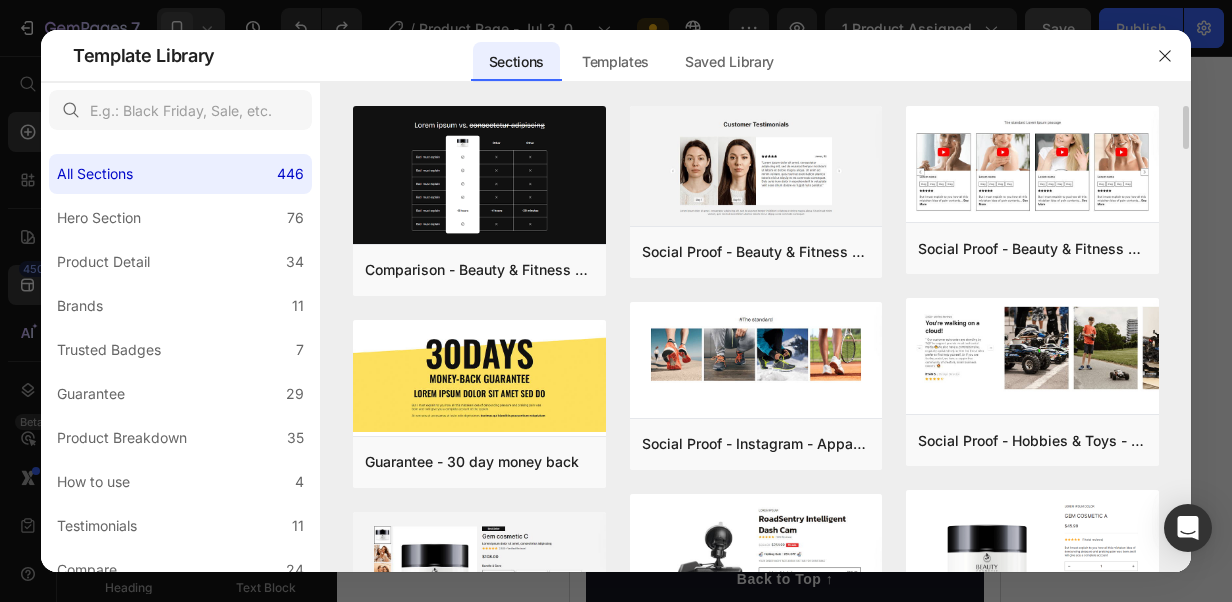 drag, startPoint x: 1183, startPoint y: 124, endPoint x: 1184, endPoint y: 177, distance: 53.009434 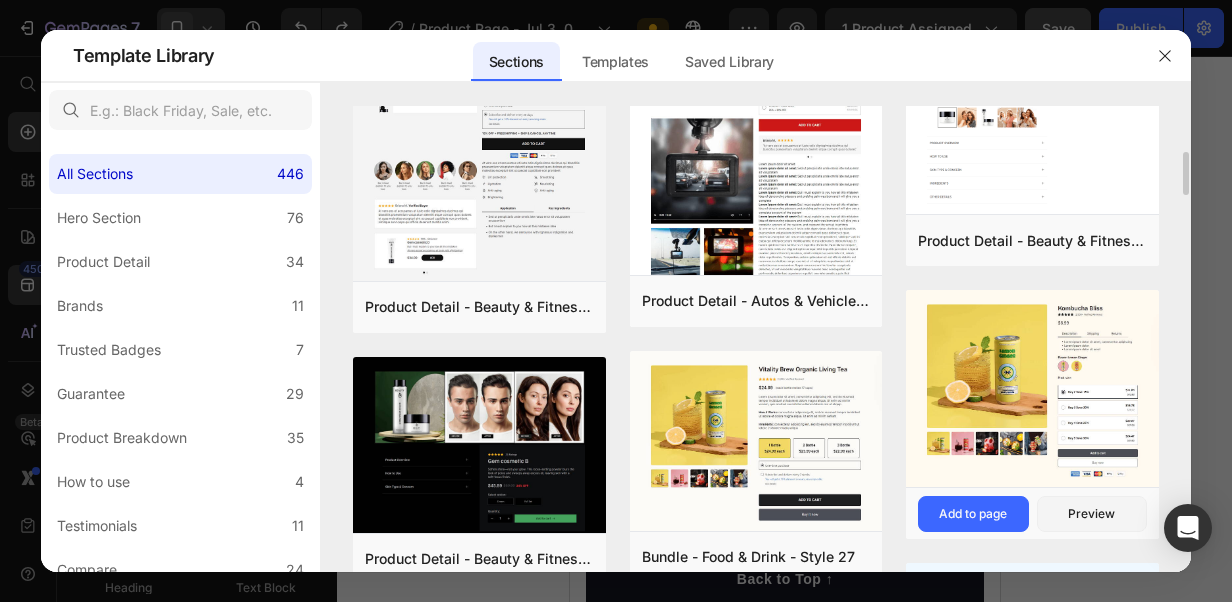 scroll, scrollTop: 900, scrollLeft: 0, axis: vertical 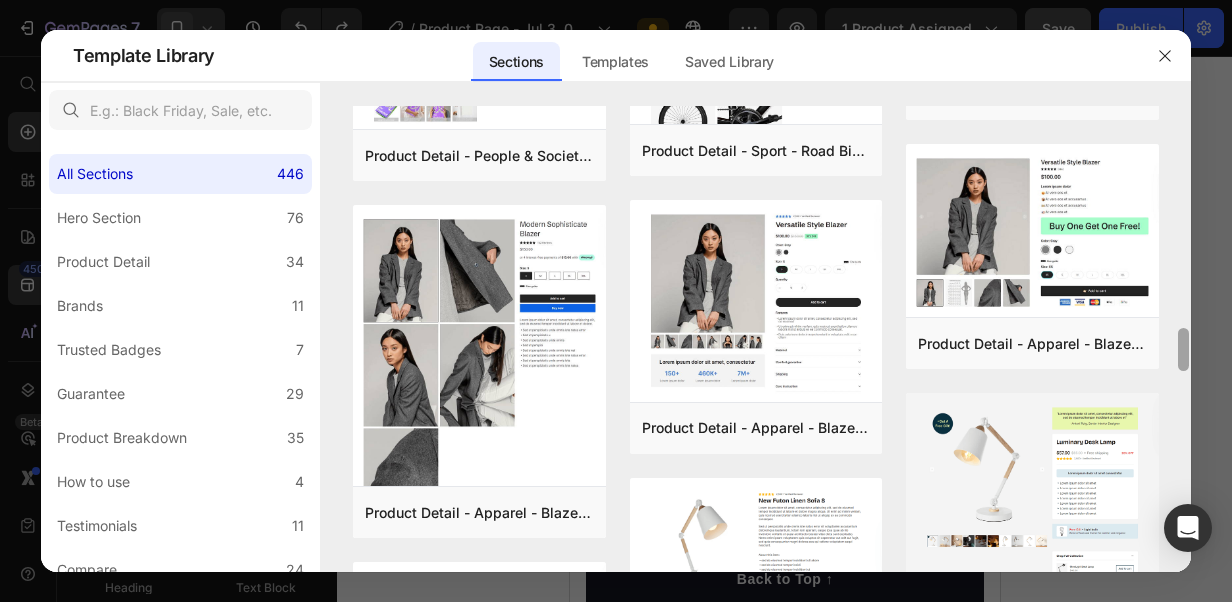 drag, startPoint x: 1184, startPoint y: 205, endPoint x: 1211, endPoint y: 498, distance: 294.2414 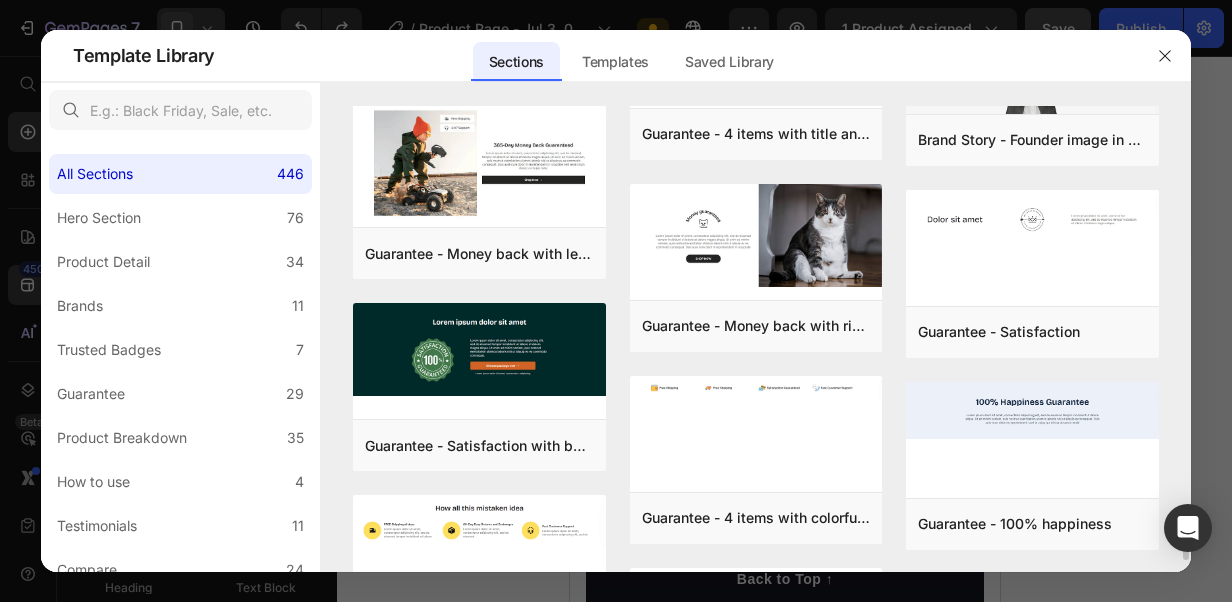 scroll, scrollTop: 14338, scrollLeft: 0, axis: vertical 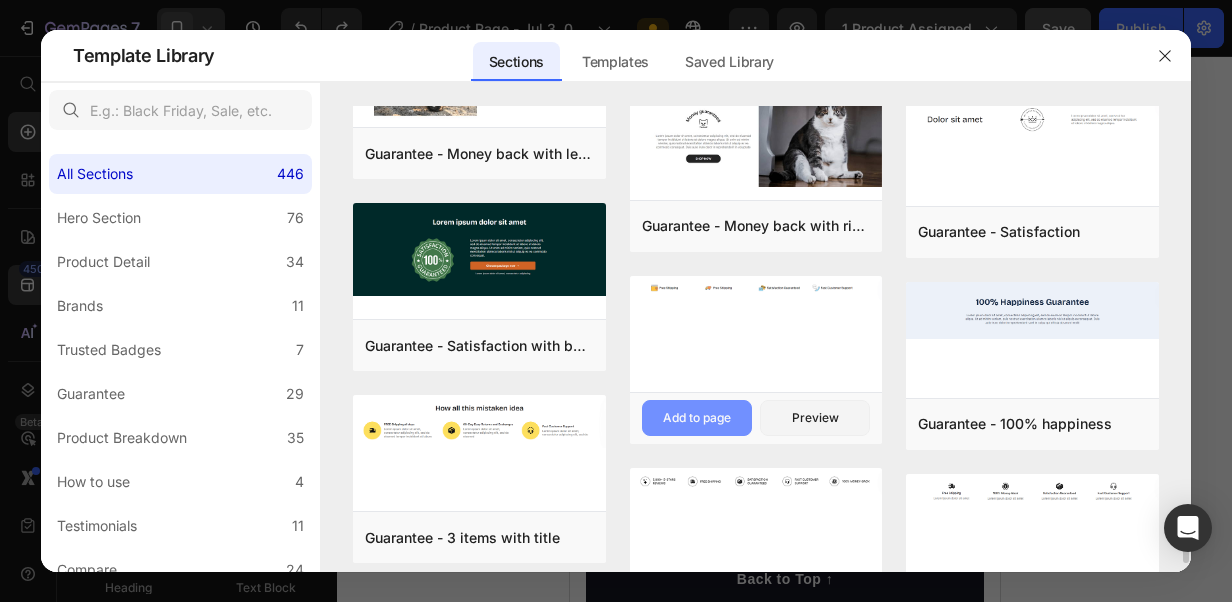 click on "Add to page" at bounding box center [697, 418] 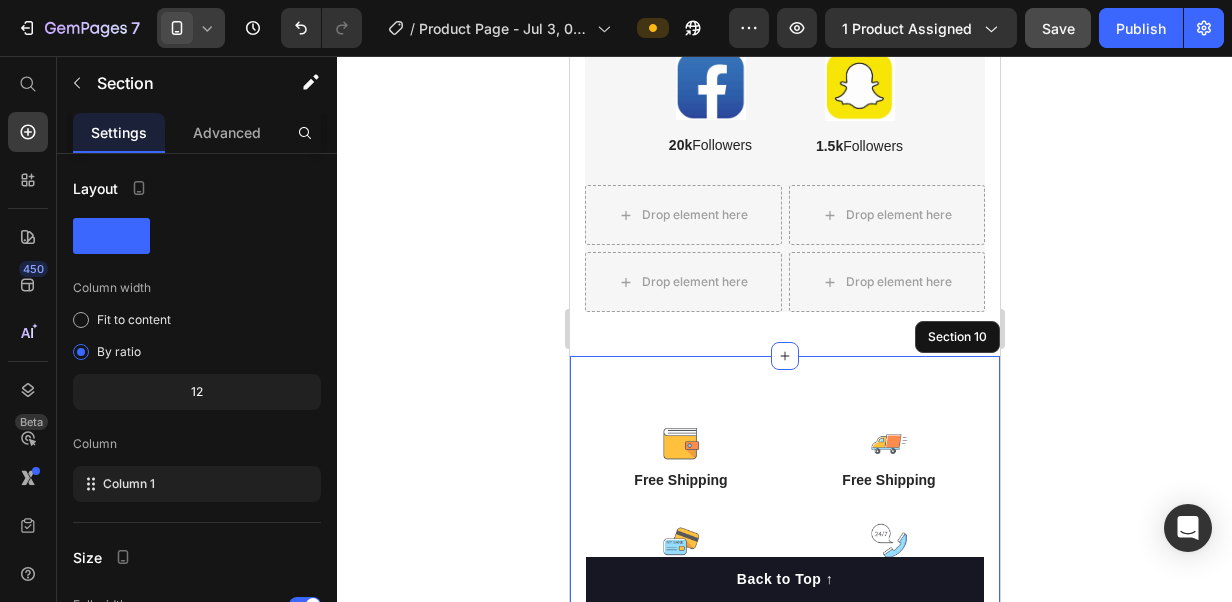 scroll, scrollTop: 8193, scrollLeft: 0, axis: vertical 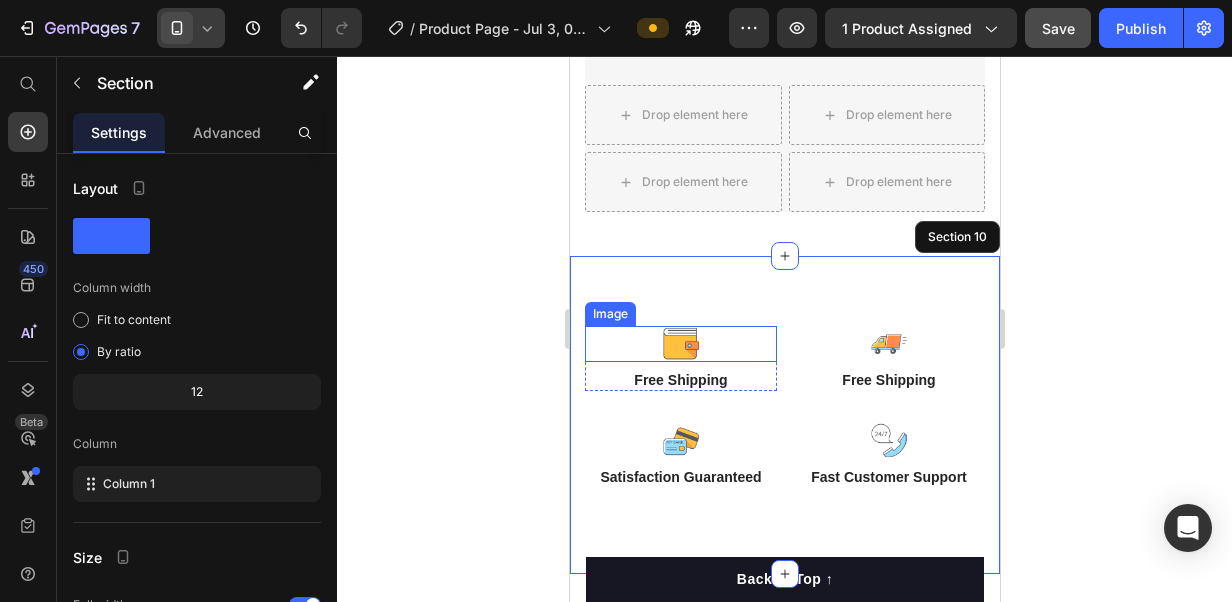 click at bounding box center (680, 344) 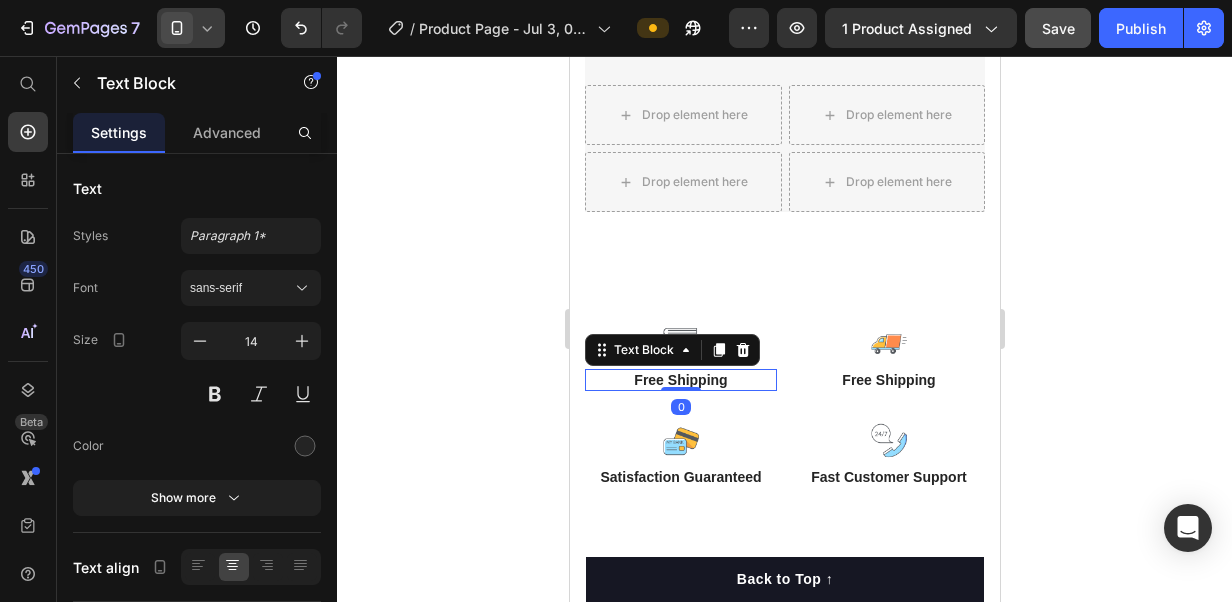 click on "Free Shipping" at bounding box center [680, 380] 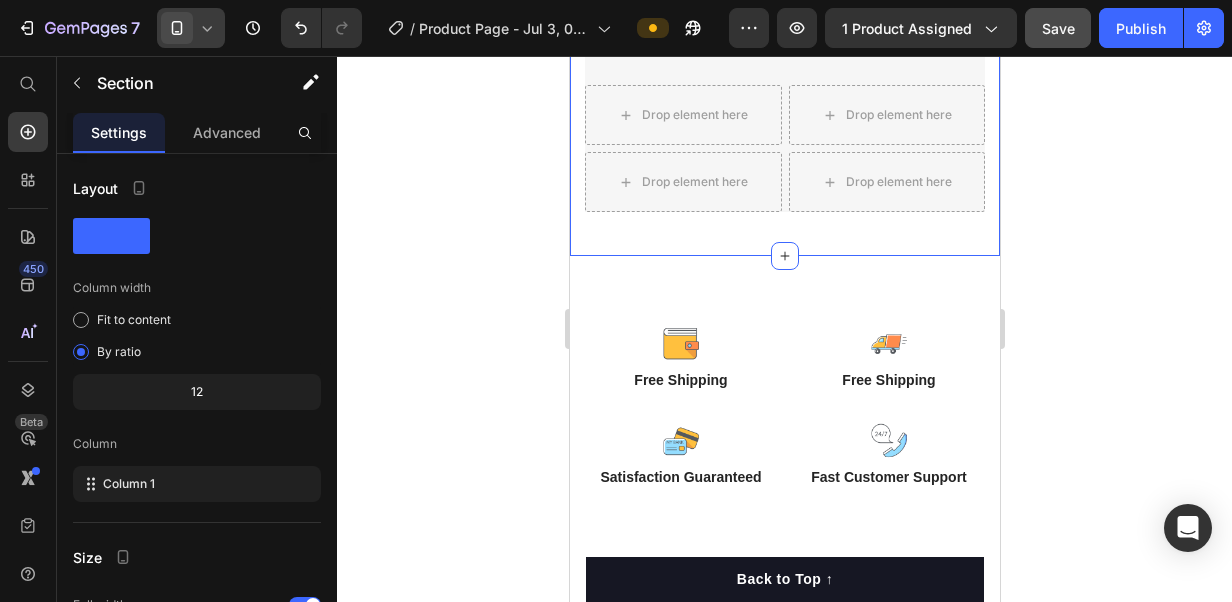click on "Drop element here
Drop element here Row
Drop element here
Drop element here Row Visit Us & Be Part of Our  Passionate  Community Heading 25+ Text Block Millions of views Text Block Image 16k  Followers Text Block 10+ Text Block Millions of views Text Block Image 5k  Followers Text Block Row 12+ Text Block Millions of views Text Block Image 20k  Followers Text Block 1+ Text Block Millions of views Text Block Image 1.5k  Followers Text Block Row Row Section 9   You can create reusable sections Create Theme Section AI Content Write with GemAI What would you like to describe here? Tone and Voice Persuasive Product Getting products... Show more Generate" at bounding box center [784, -111] 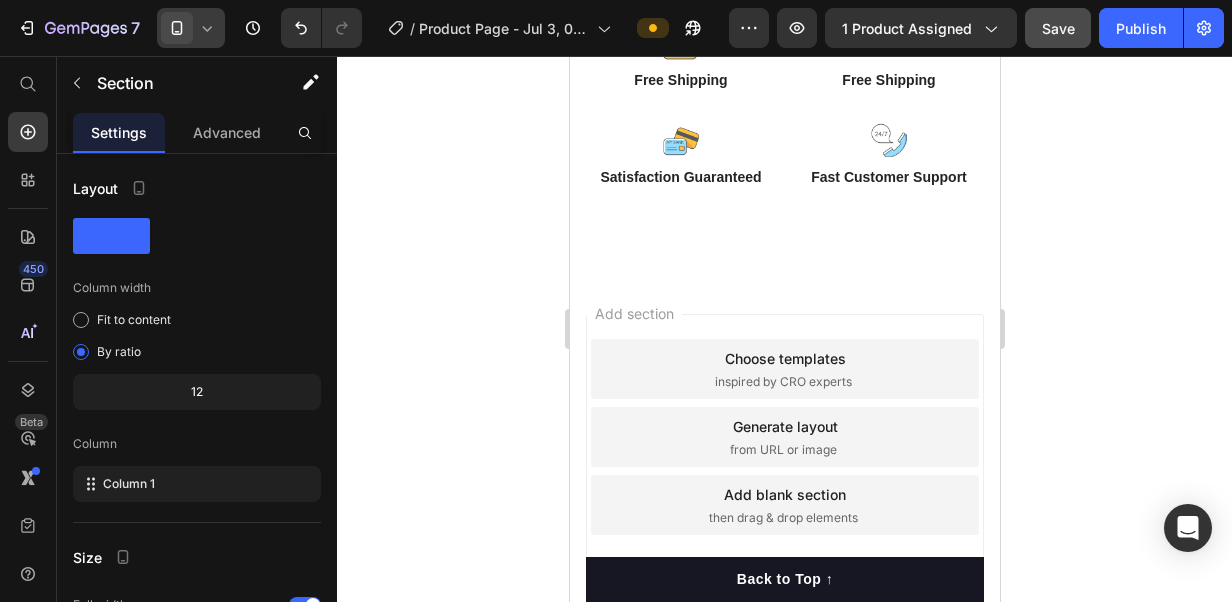 scroll, scrollTop: 8293, scrollLeft: 0, axis: vertical 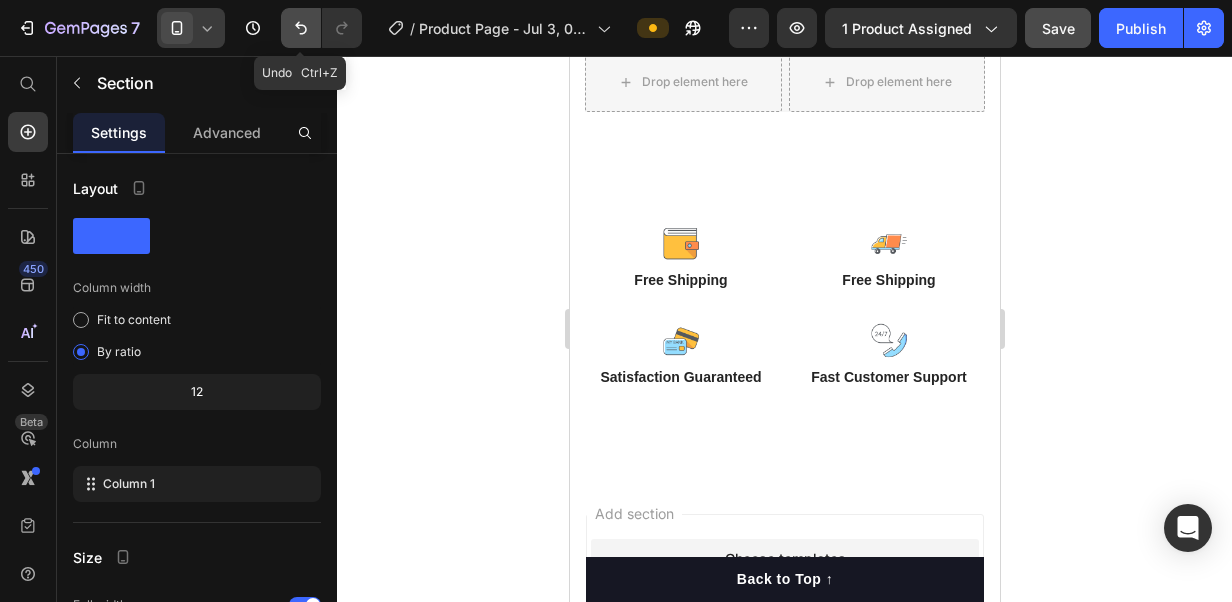 click 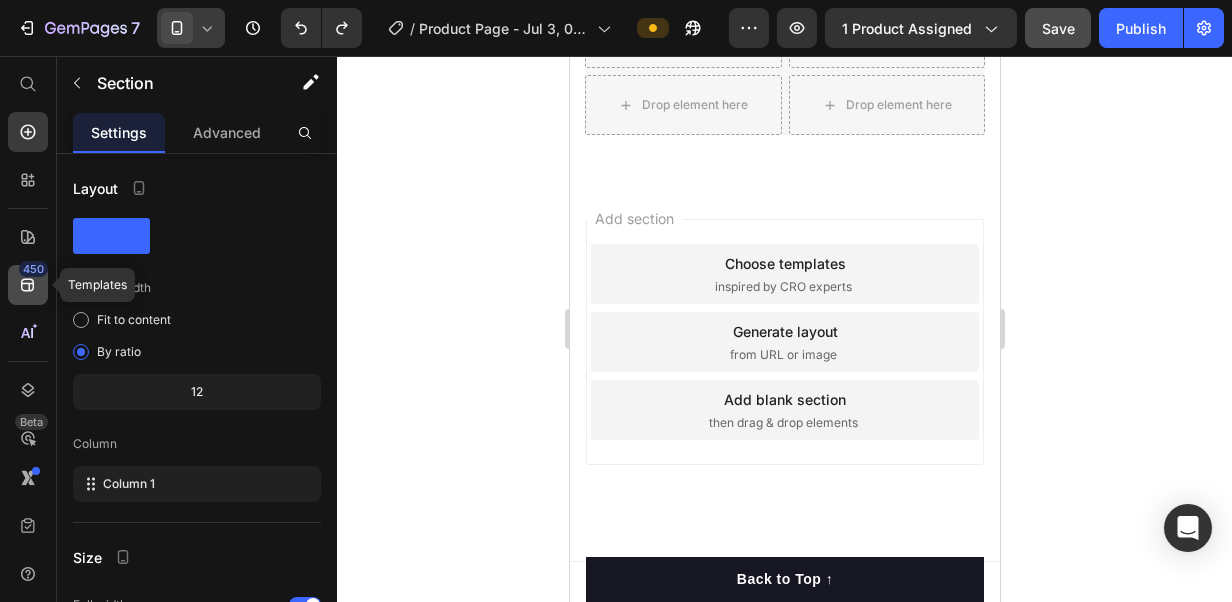 click 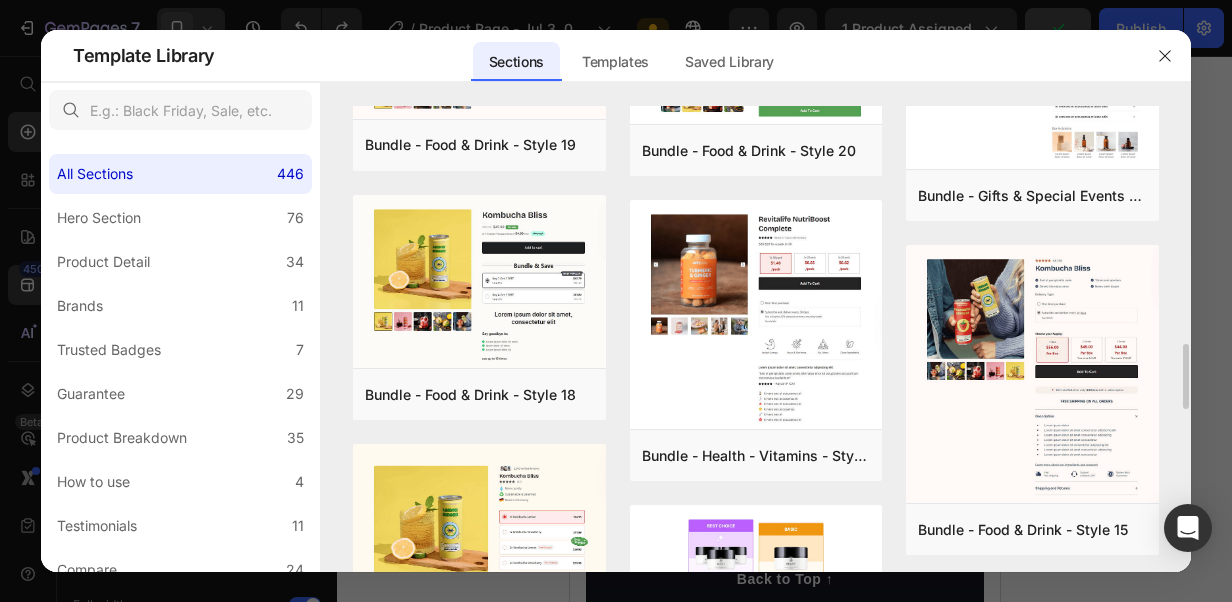 scroll, scrollTop: 2196, scrollLeft: 0, axis: vertical 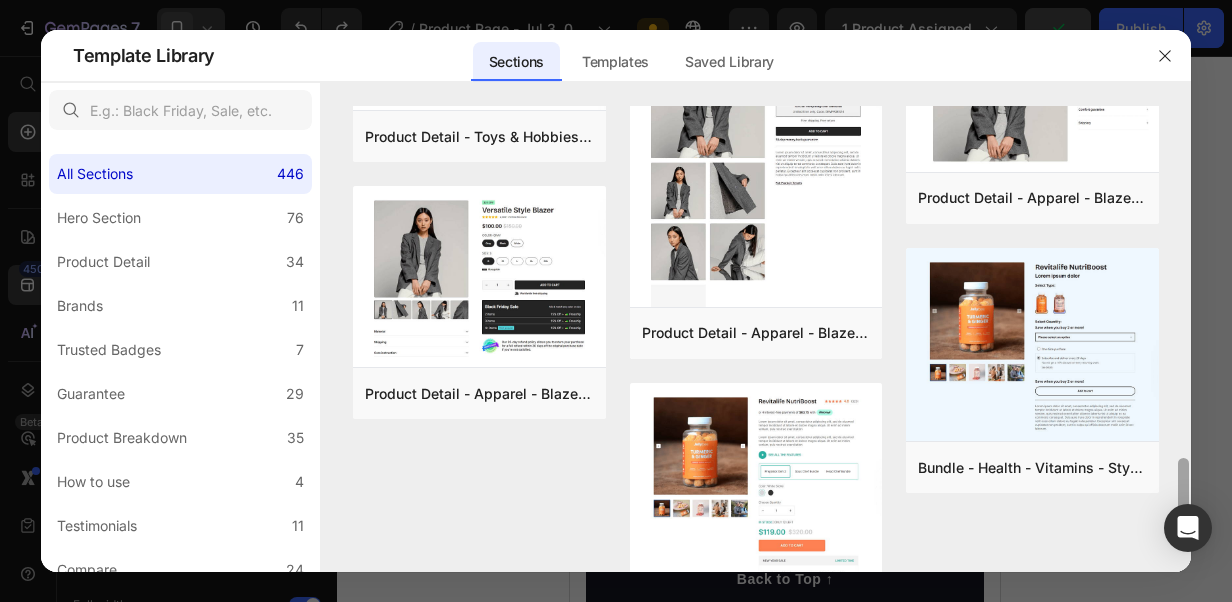 drag, startPoint x: 1182, startPoint y: 418, endPoint x: 1192, endPoint y: 494, distance: 76.655075 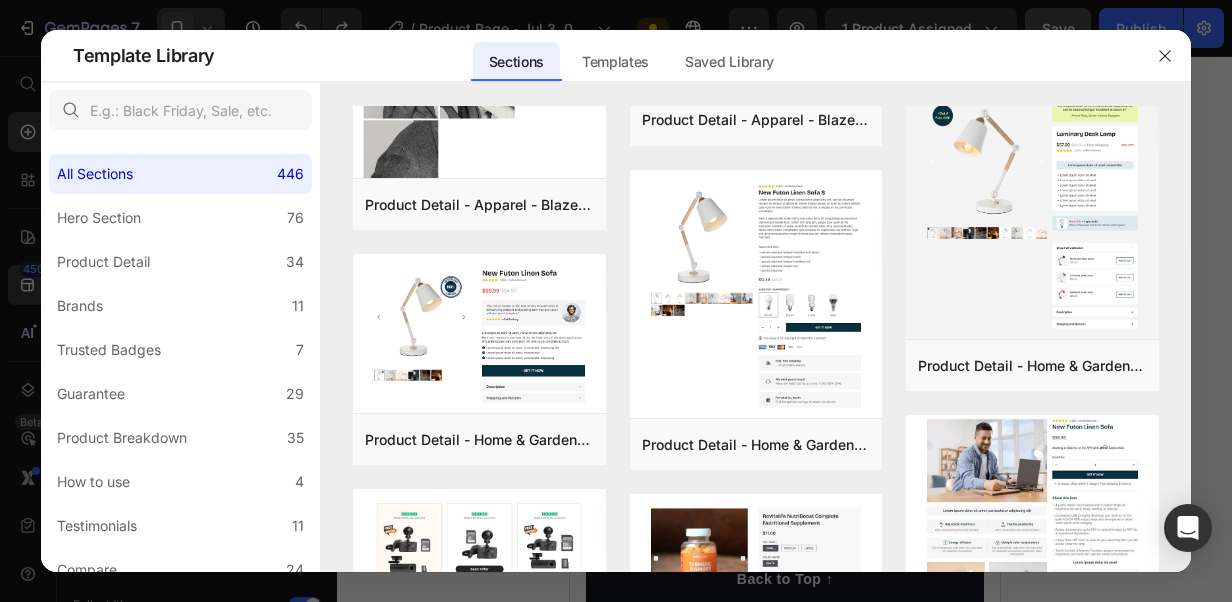 scroll, scrollTop: 4681, scrollLeft: 0, axis: vertical 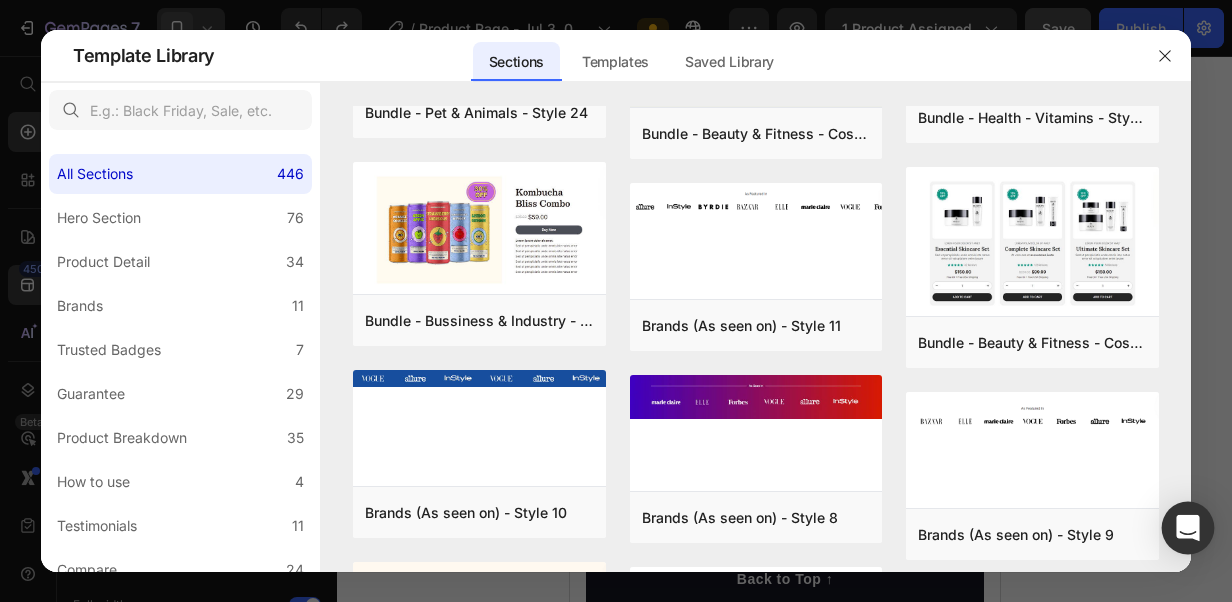 drag, startPoint x: 1187, startPoint y: 459, endPoint x: 1193, endPoint y: 518, distance: 59.3043 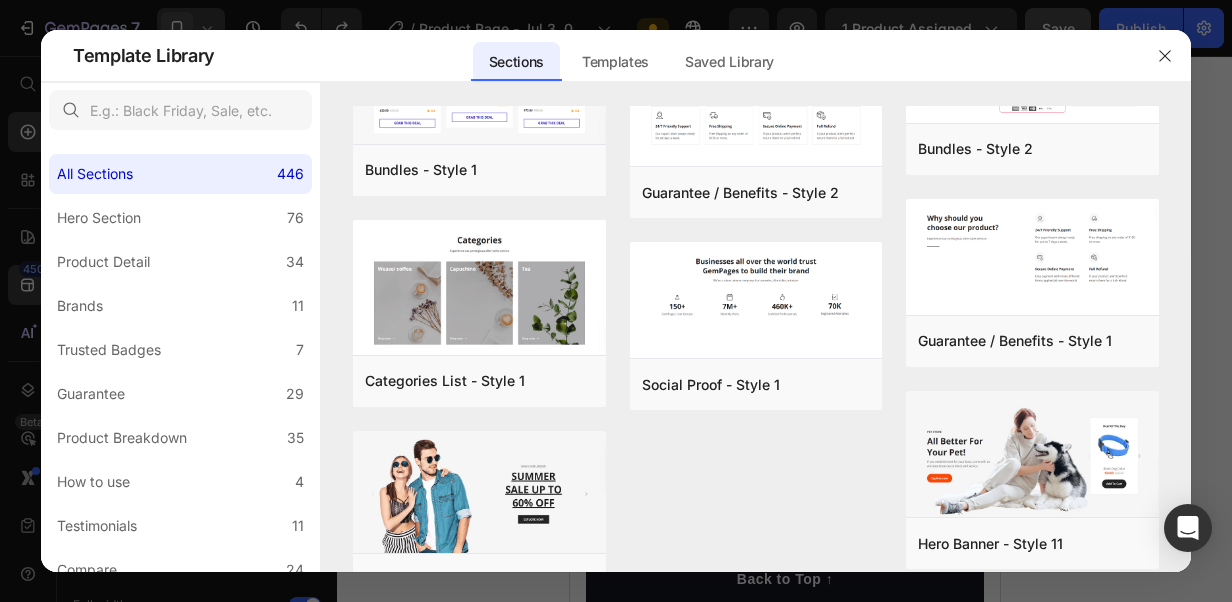 scroll, scrollTop: 33409, scrollLeft: 0, axis: vertical 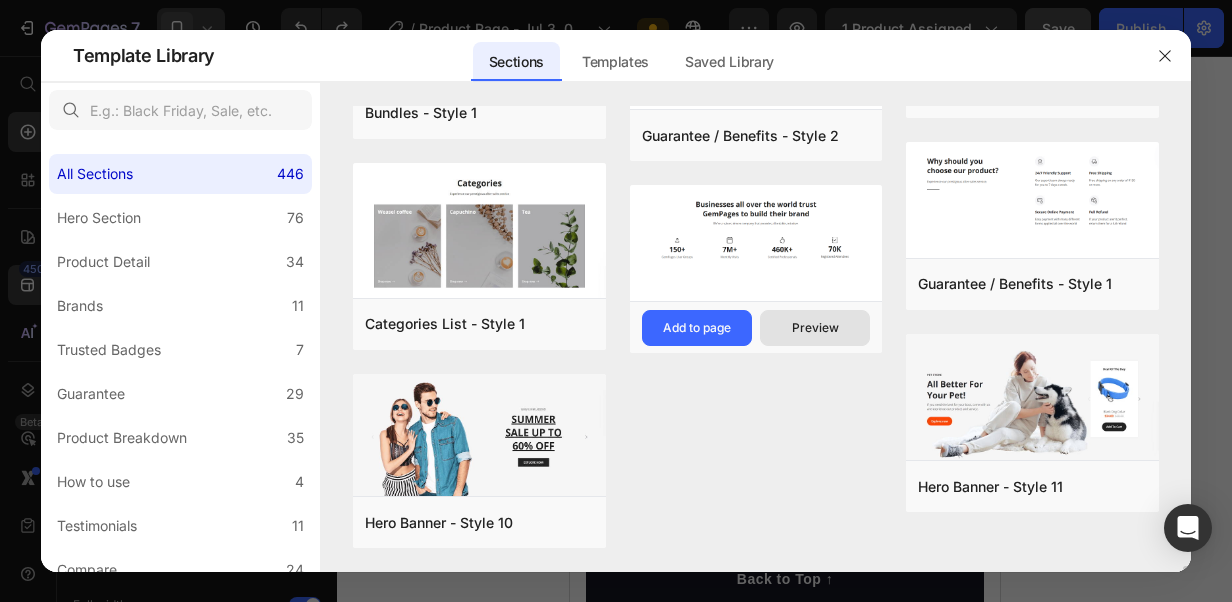 click on "Preview" at bounding box center [815, 328] 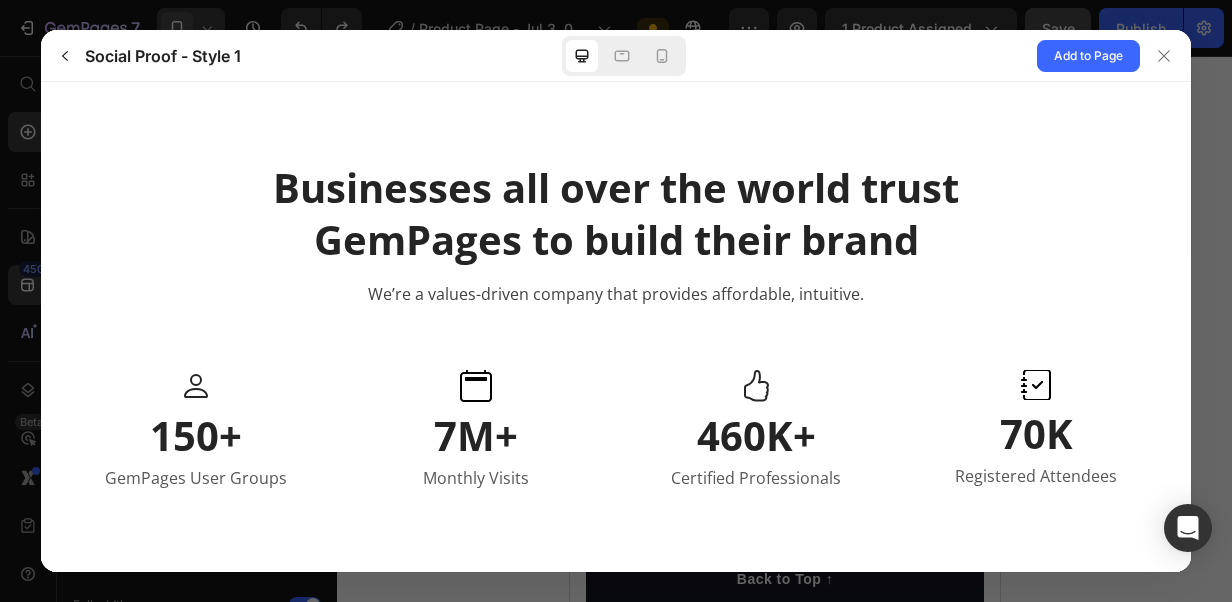 scroll, scrollTop: 0, scrollLeft: 0, axis: both 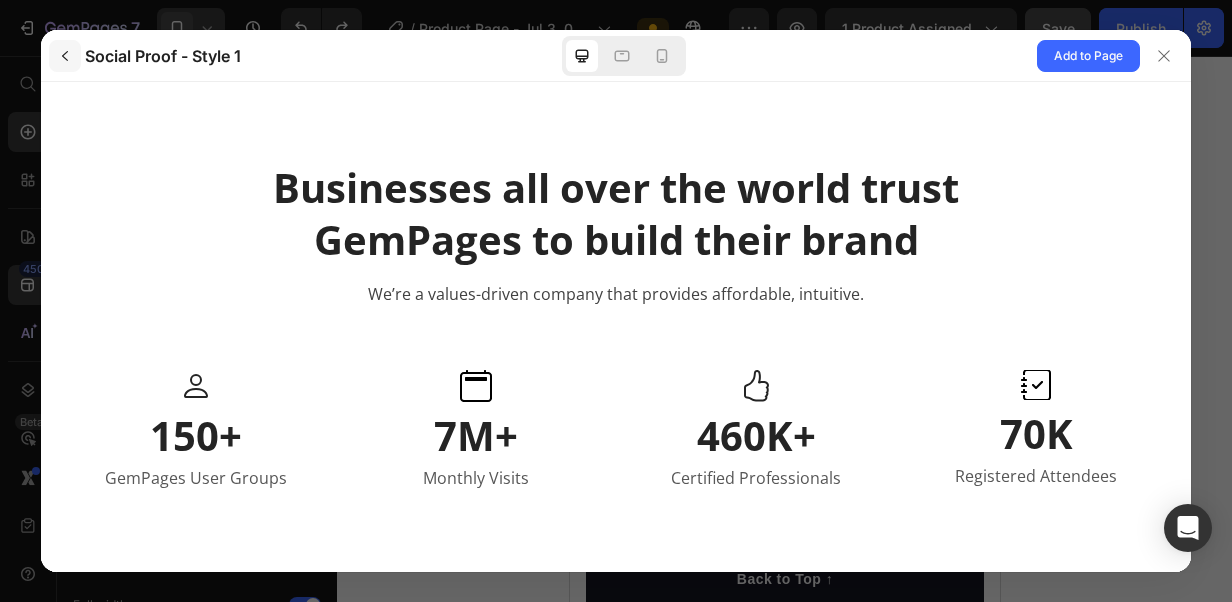 click 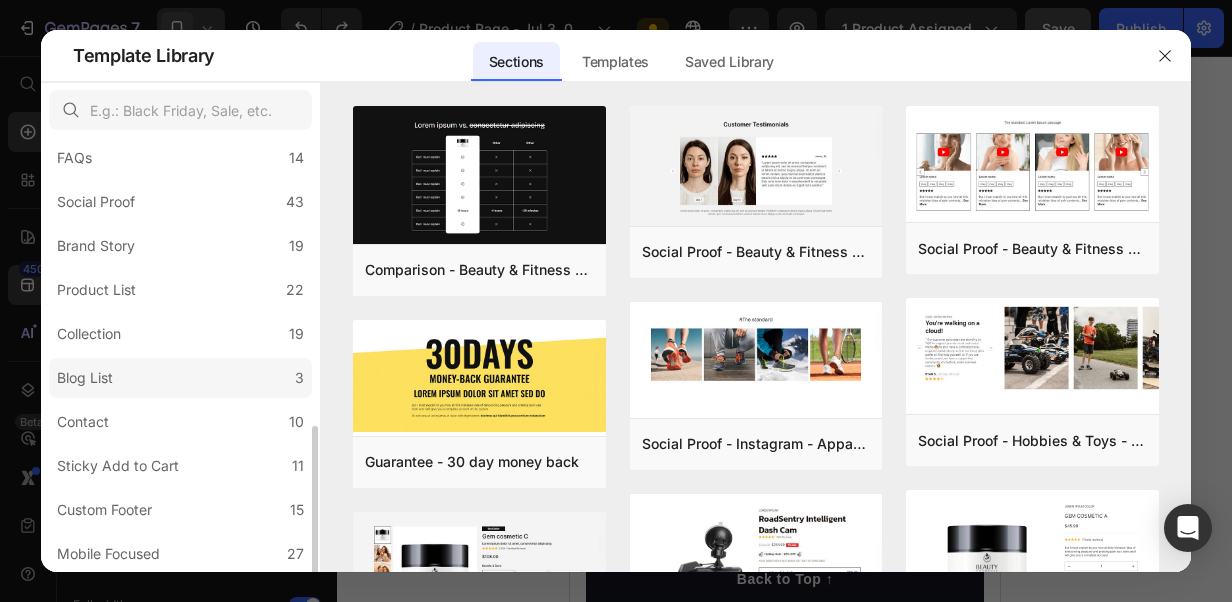 scroll, scrollTop: 546, scrollLeft: 0, axis: vertical 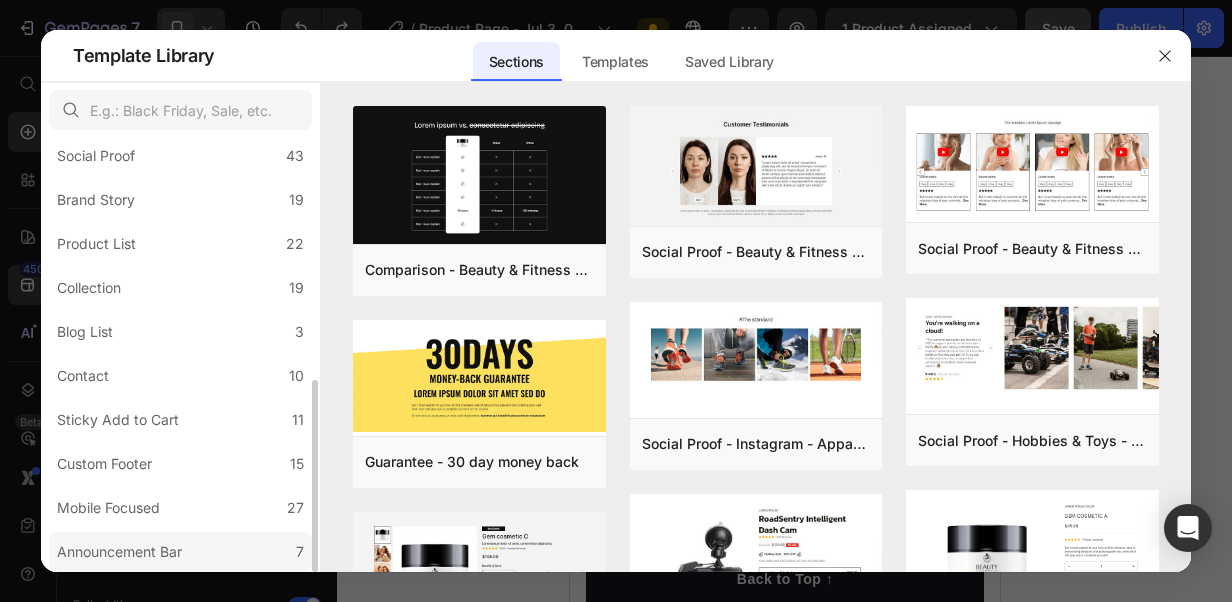 click on "Announcement Bar 7" 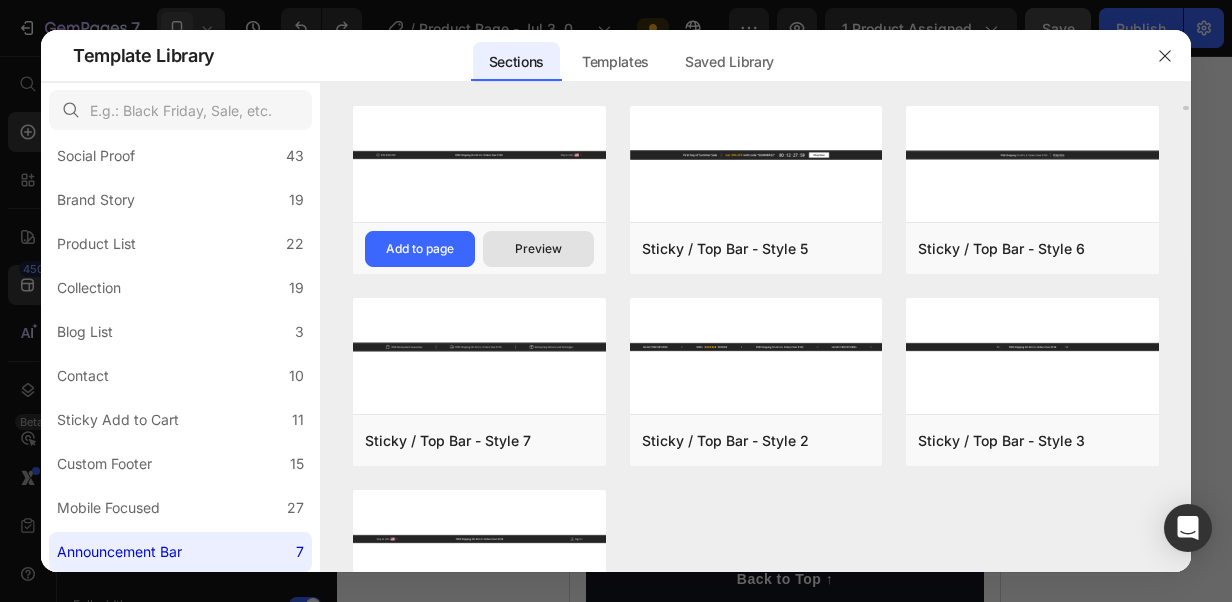 click on "Preview" at bounding box center (538, 249) 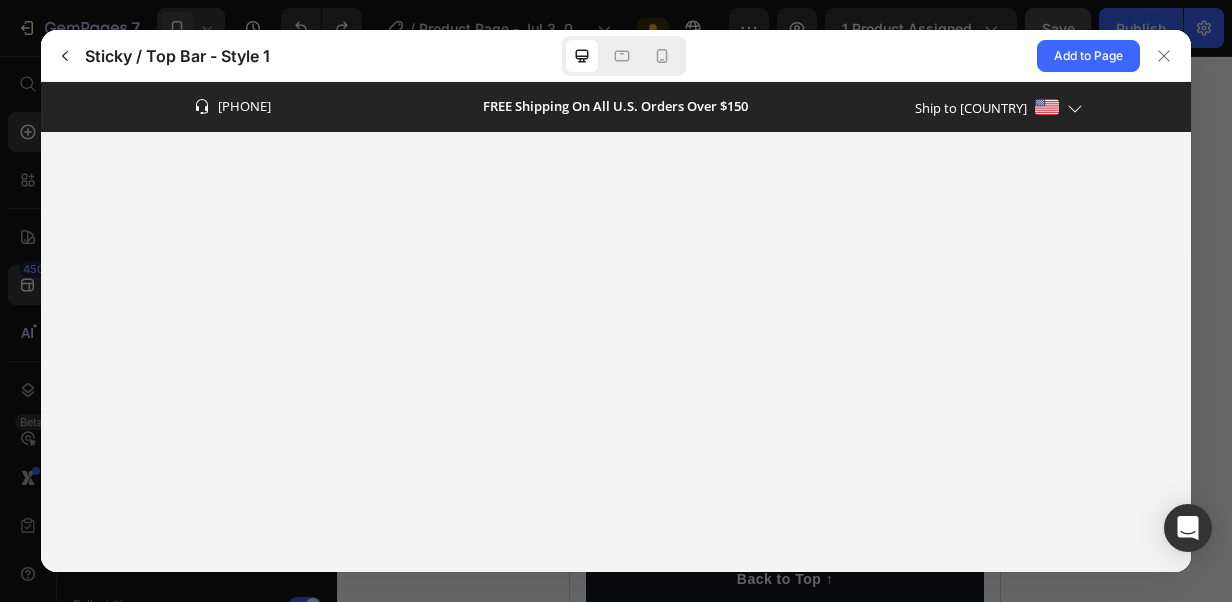 scroll, scrollTop: 0, scrollLeft: 0, axis: both 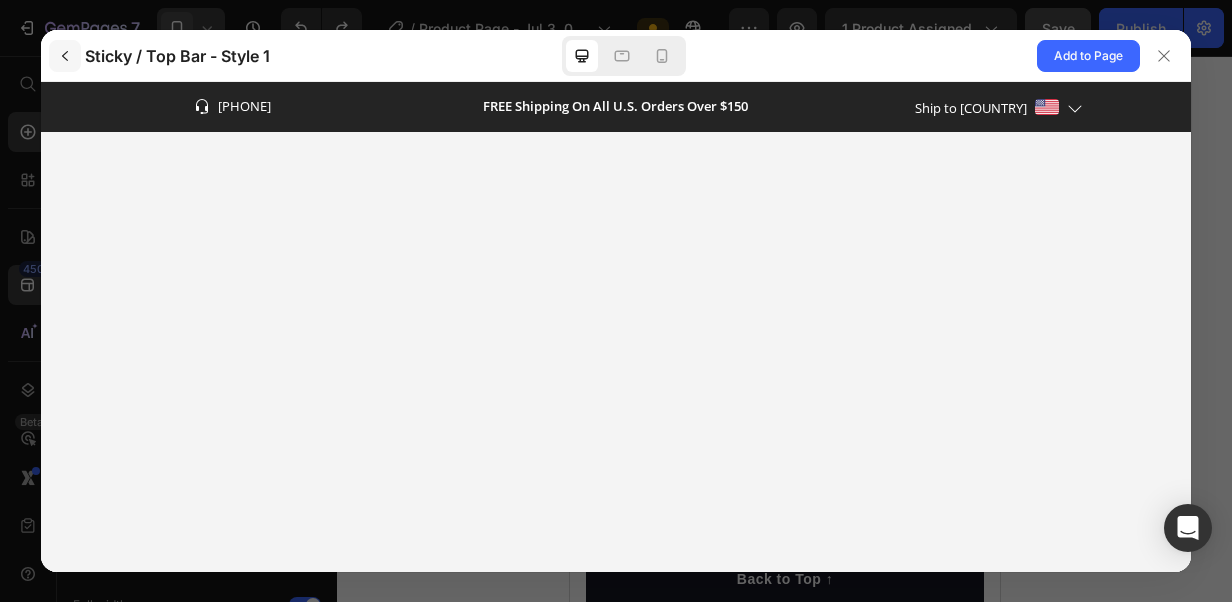 click at bounding box center (65, 56) 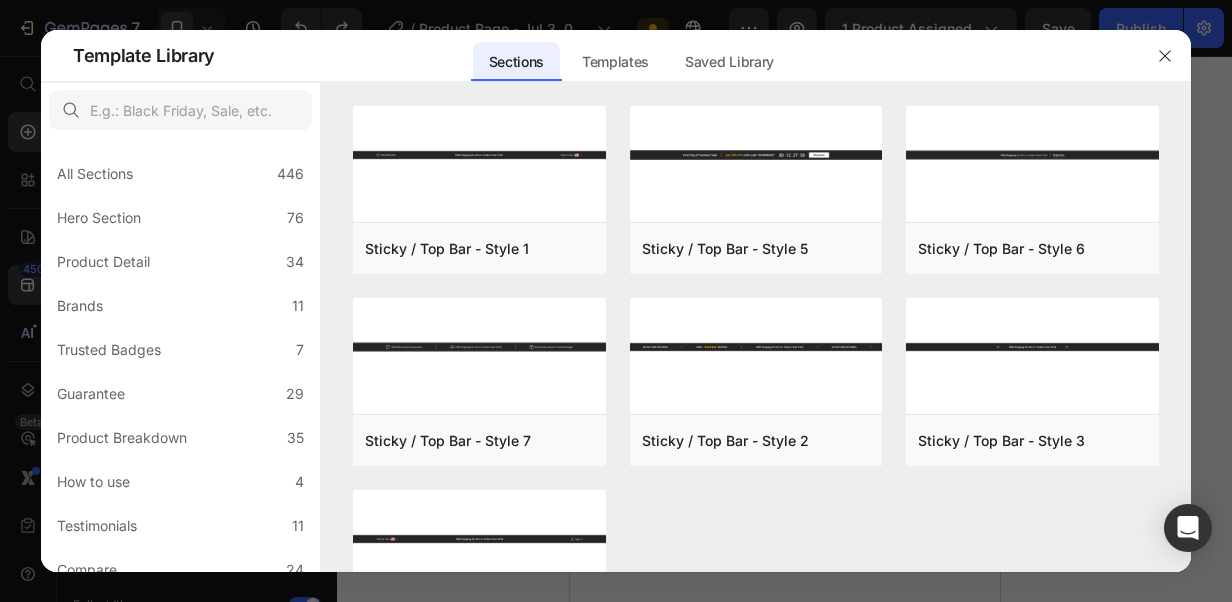 scroll, scrollTop: 0, scrollLeft: 0, axis: both 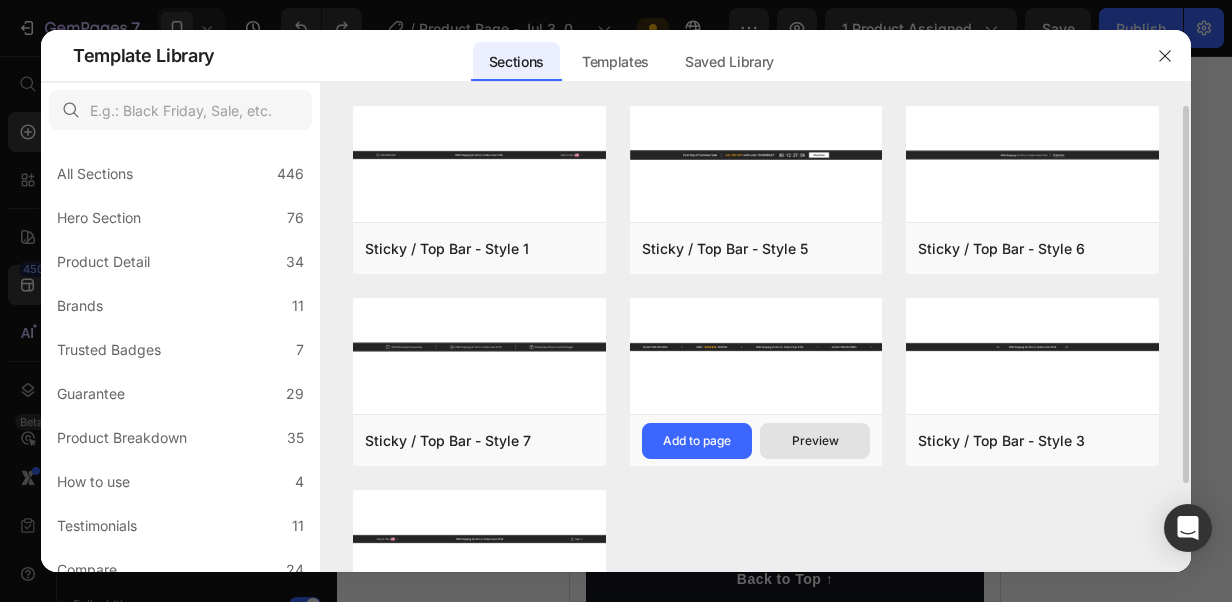 click on "Preview" at bounding box center (815, 441) 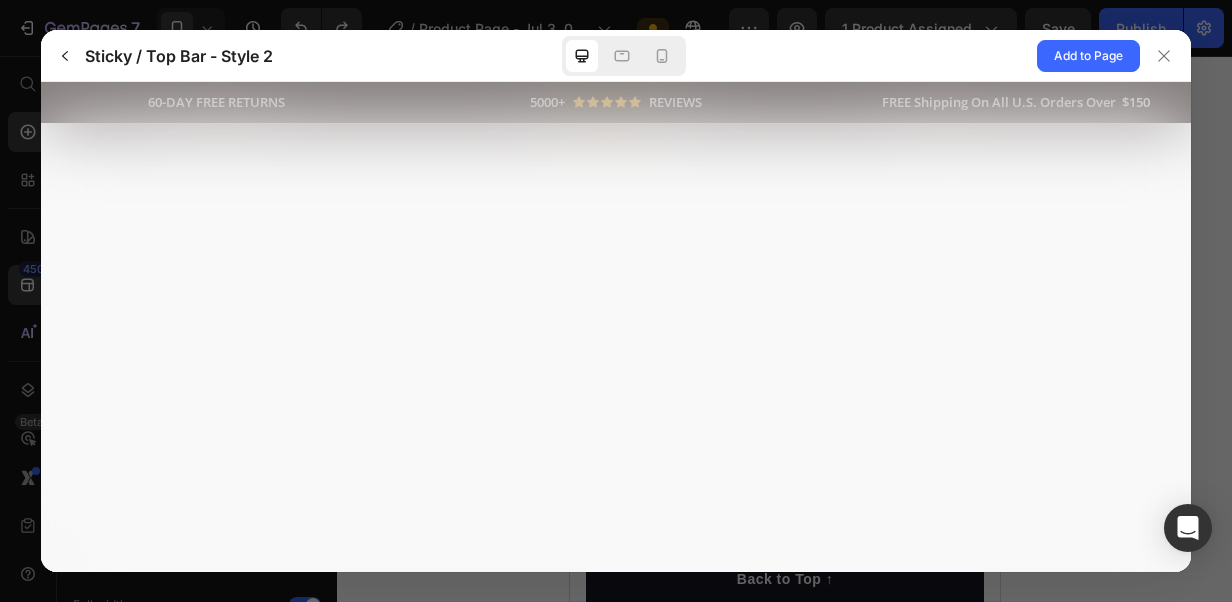 scroll, scrollTop: 0, scrollLeft: 0, axis: both 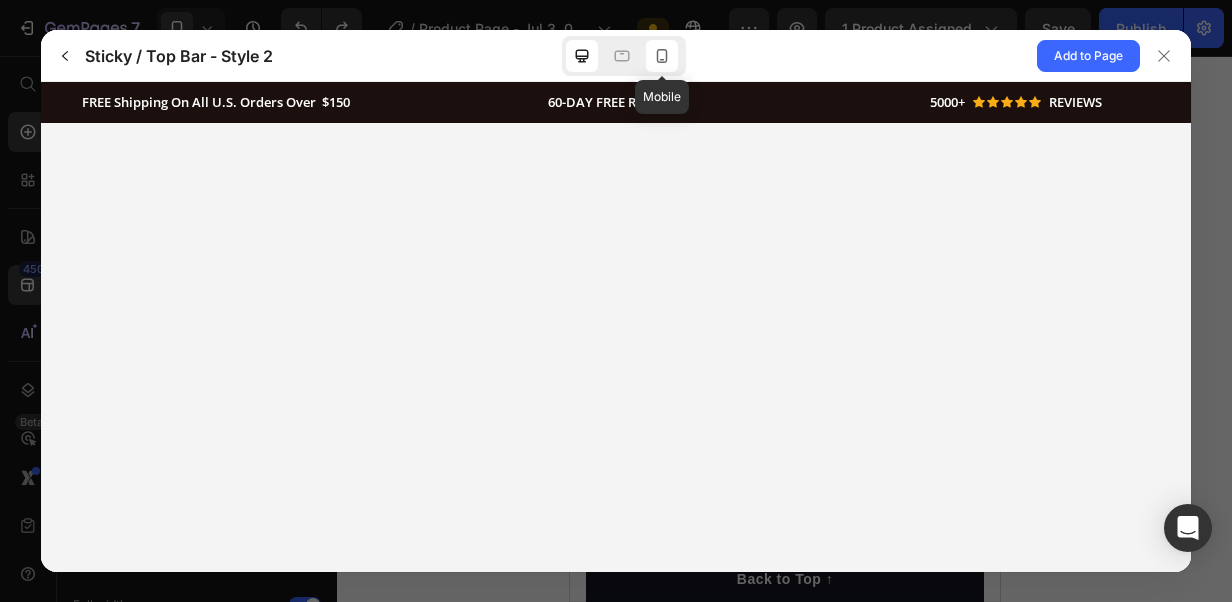 click 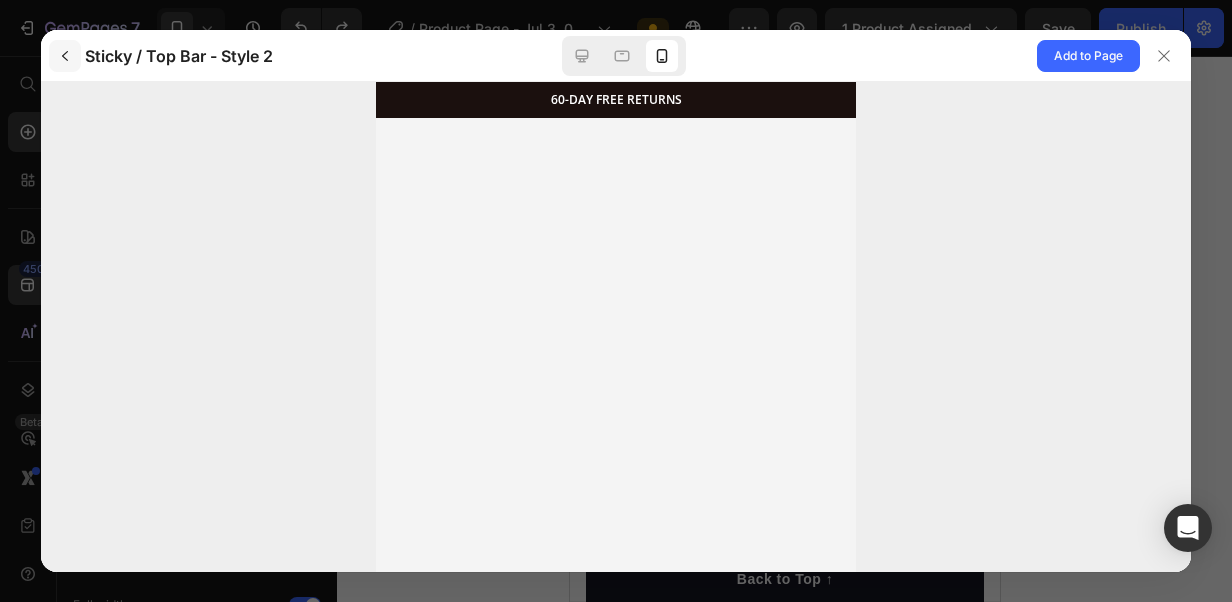 click 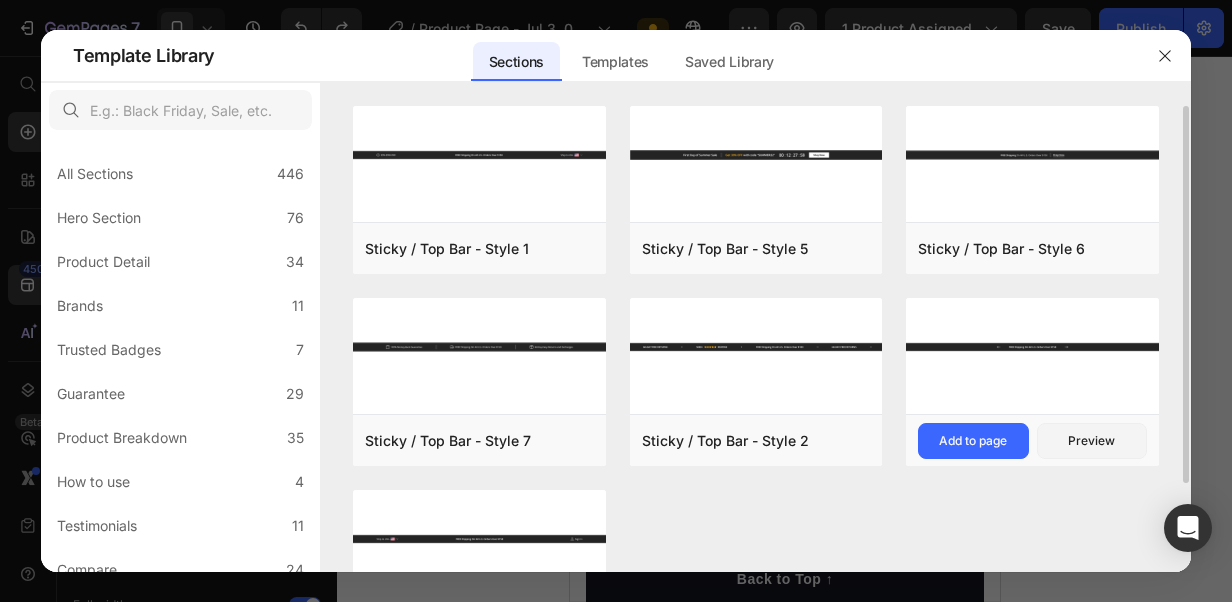 scroll, scrollTop: 110, scrollLeft: 0, axis: vertical 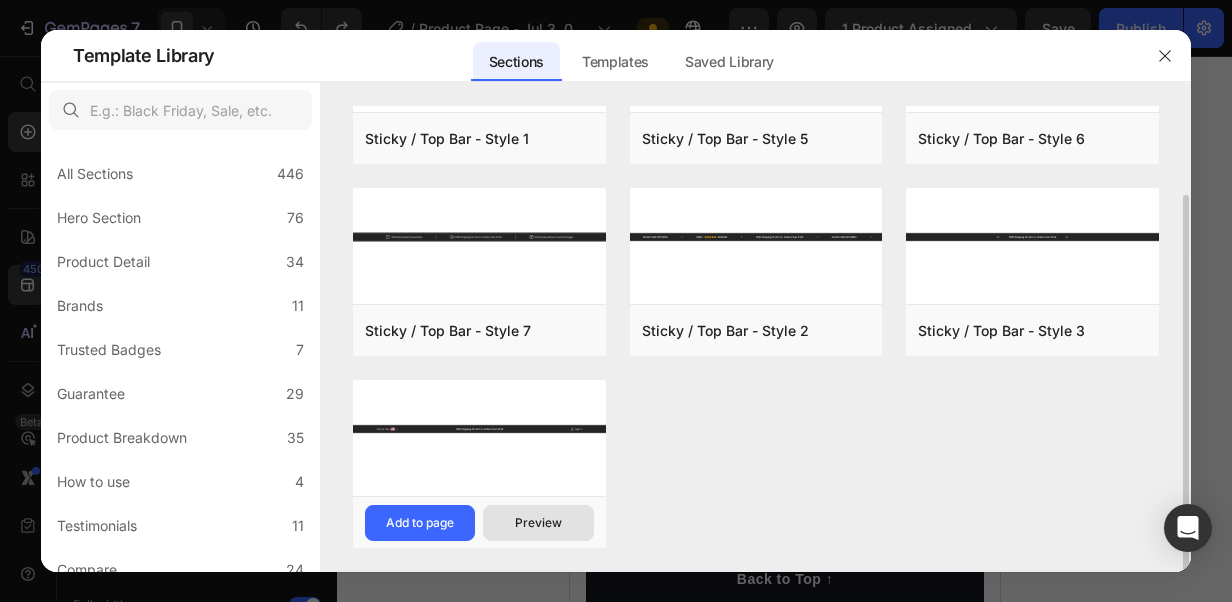 click on "Preview" at bounding box center (538, 523) 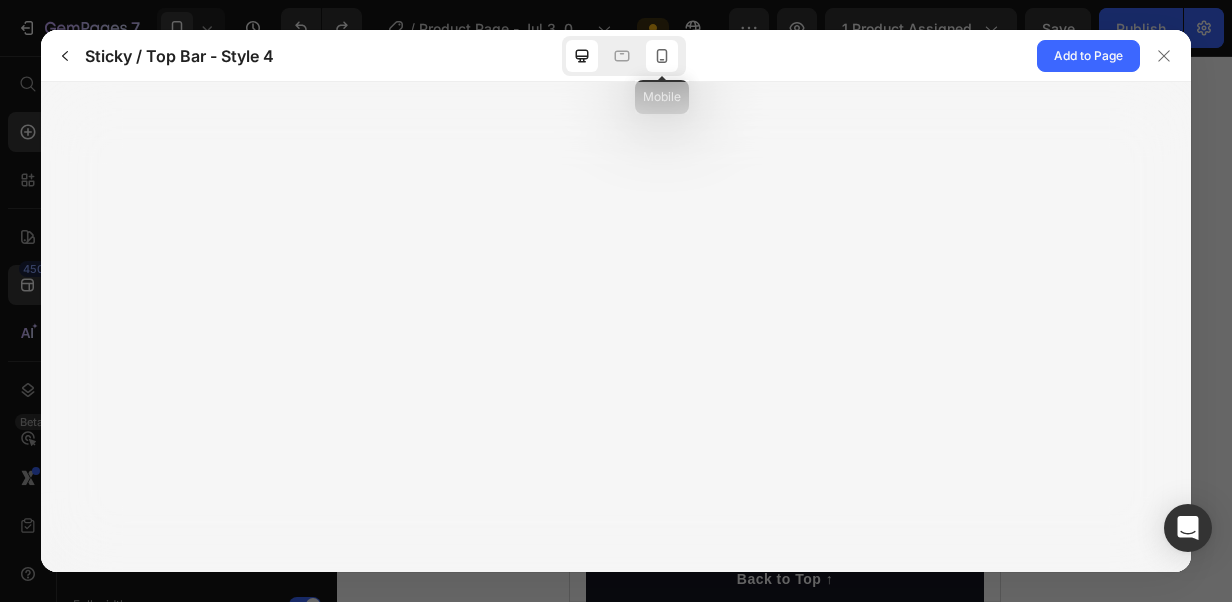click 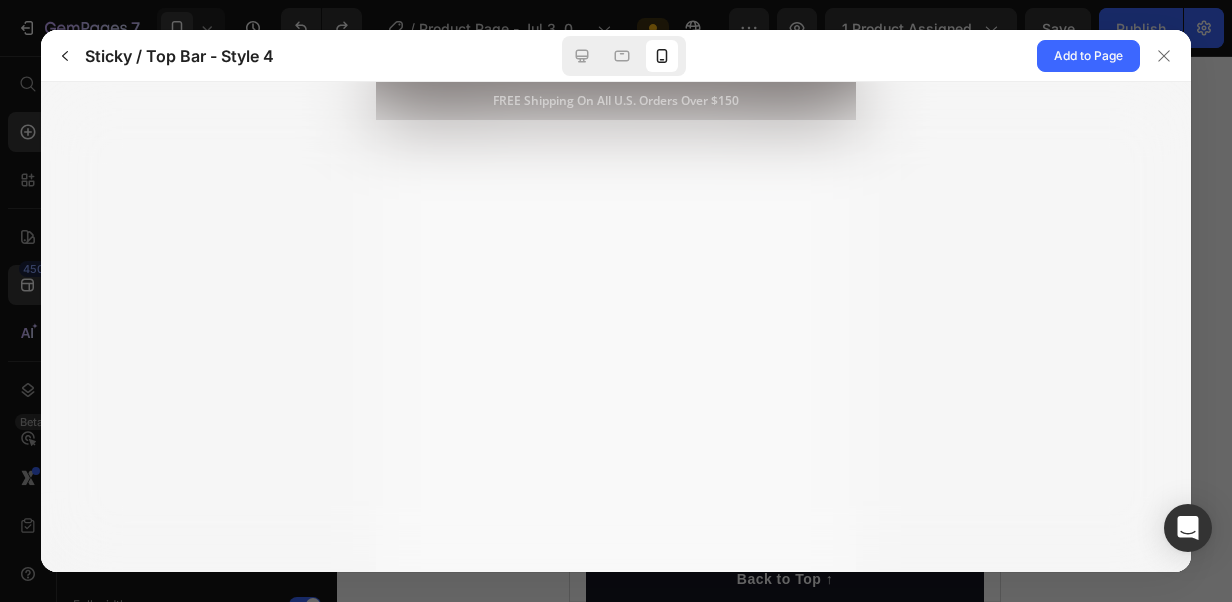 scroll, scrollTop: 0, scrollLeft: 0, axis: both 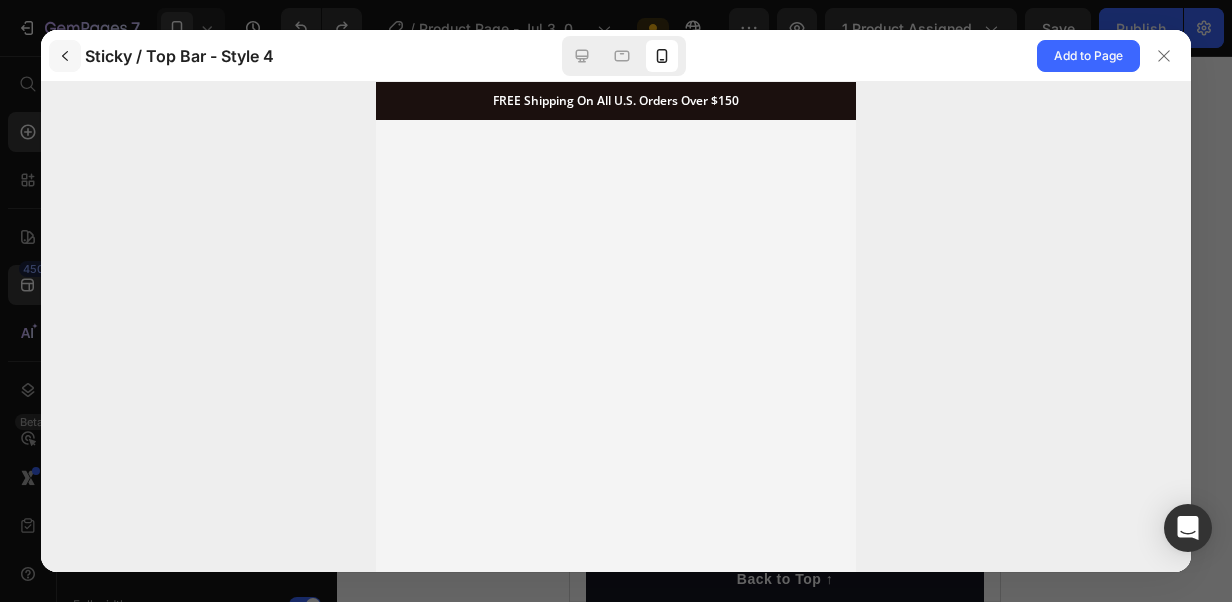 click 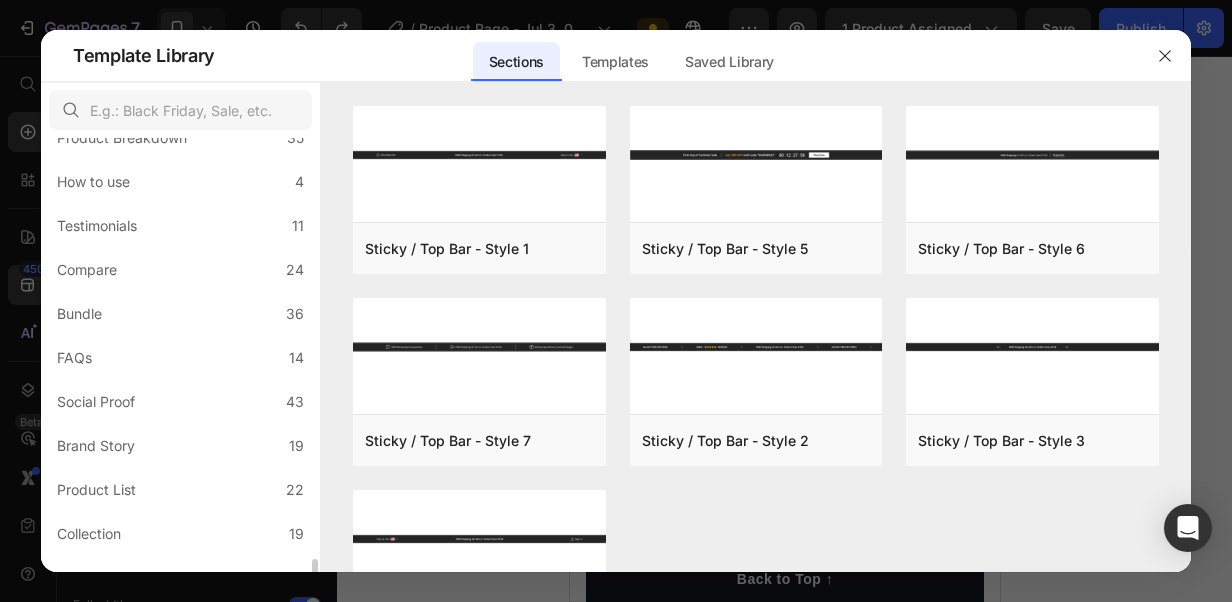 scroll, scrollTop: 546, scrollLeft: 0, axis: vertical 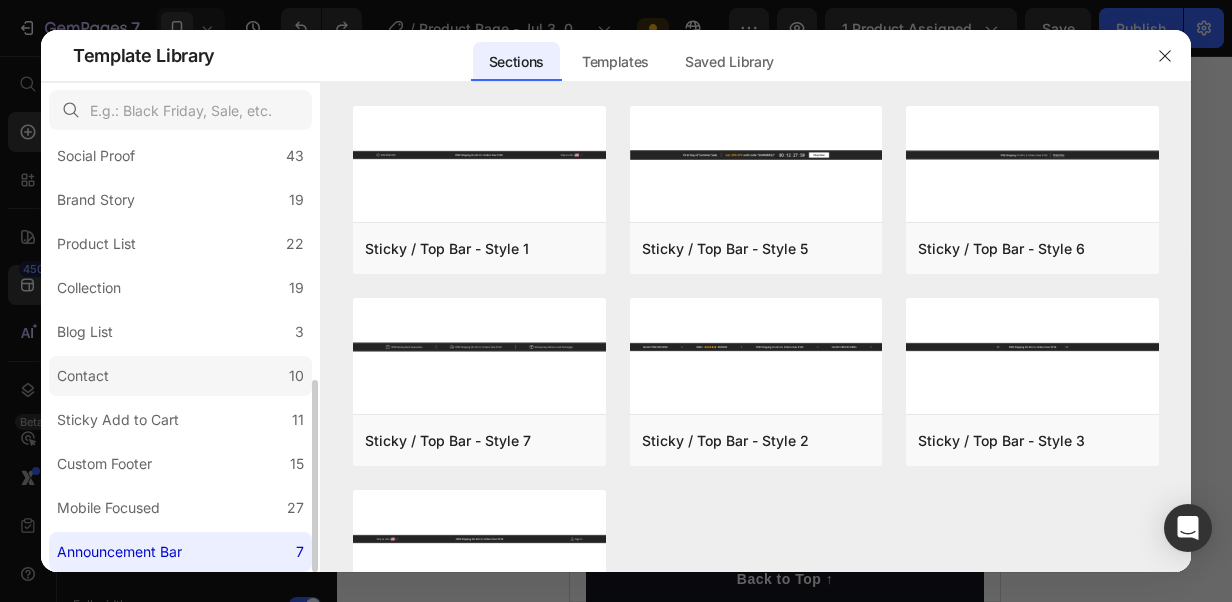 click on "Contact" at bounding box center [87, 376] 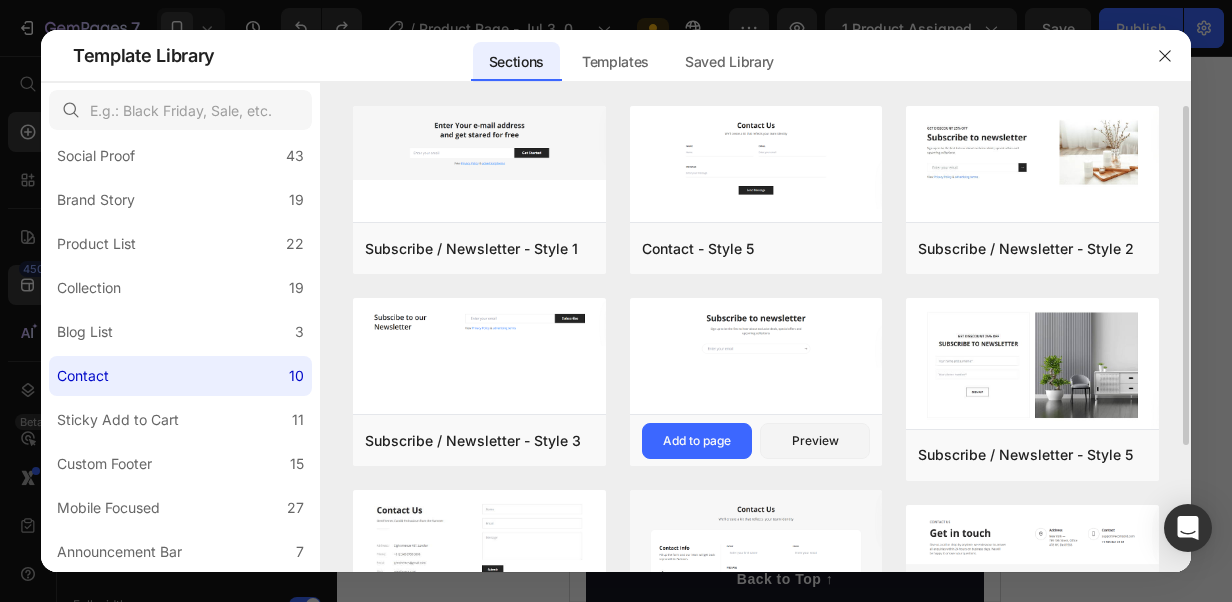 scroll, scrollTop: 318, scrollLeft: 0, axis: vertical 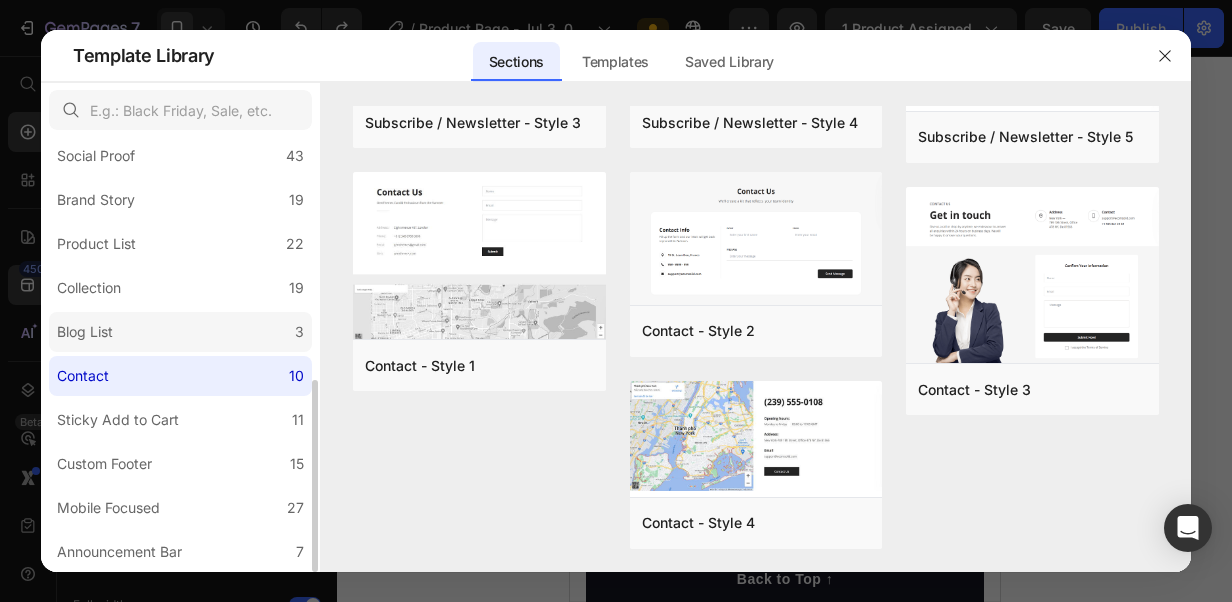 click on "Blog List 3" 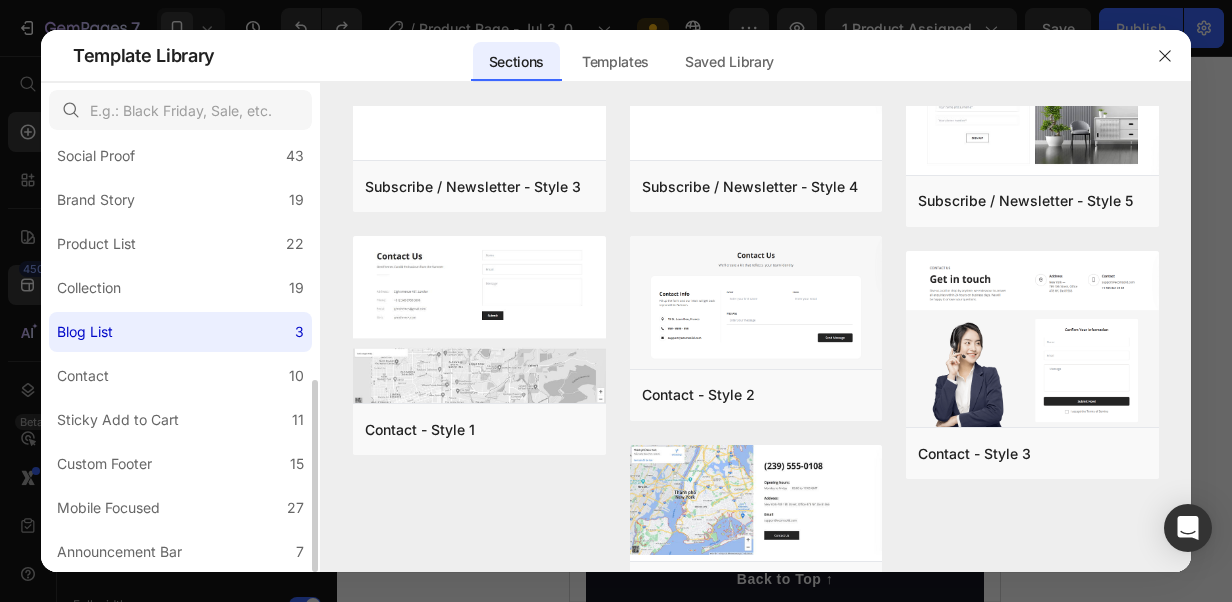 scroll, scrollTop: 0, scrollLeft: 0, axis: both 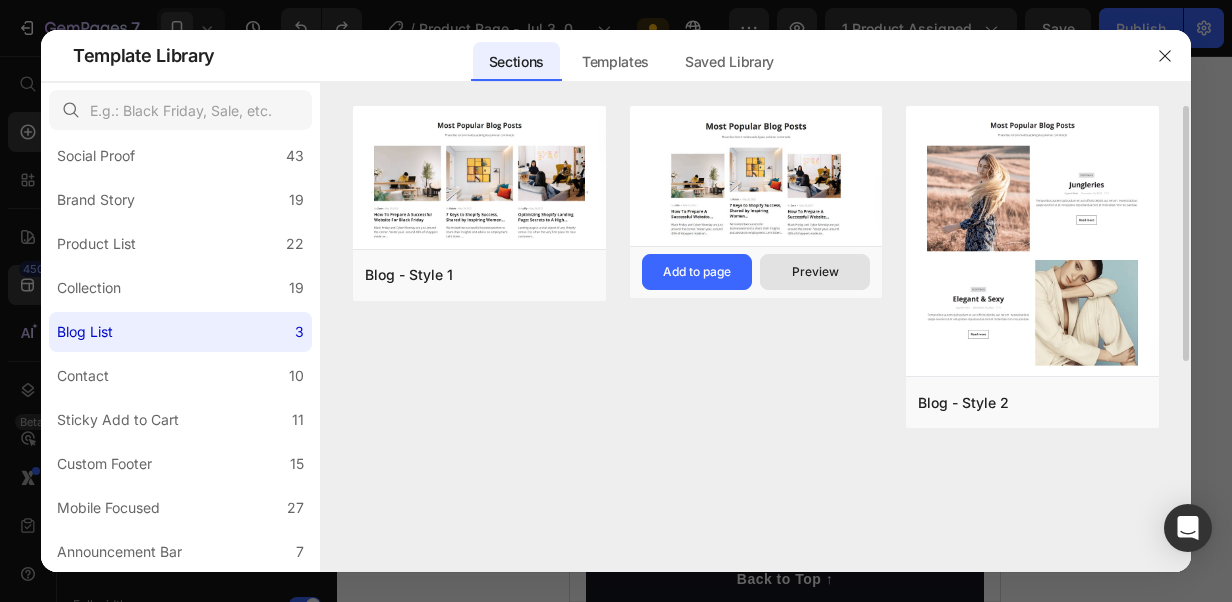 click on "Preview" at bounding box center [815, 272] 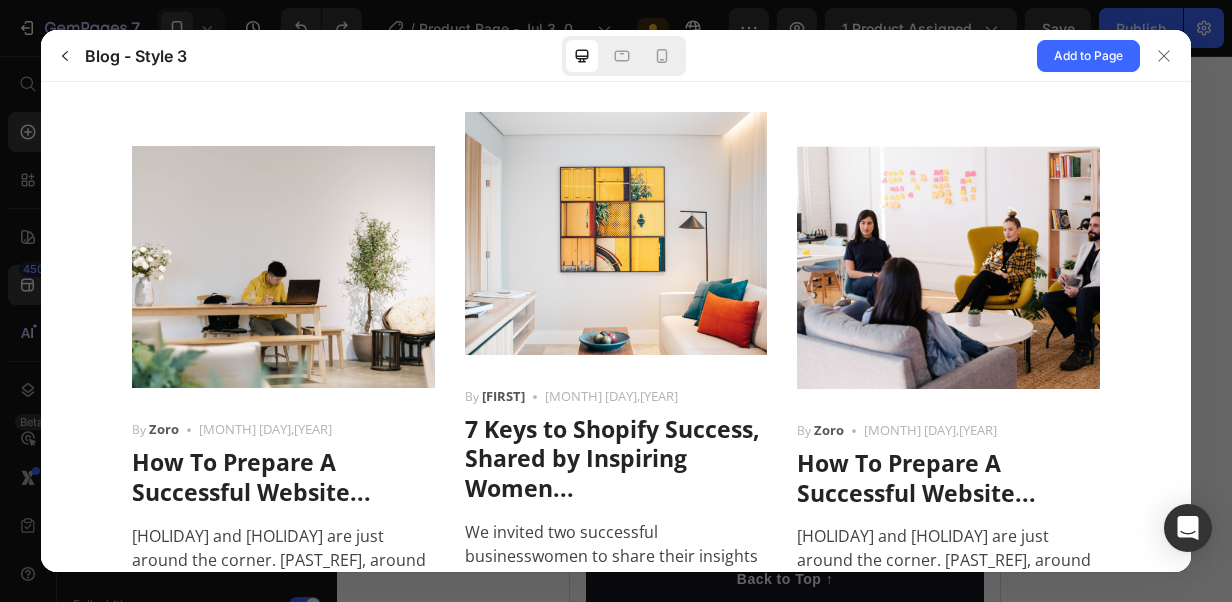 scroll, scrollTop: 0, scrollLeft: 0, axis: both 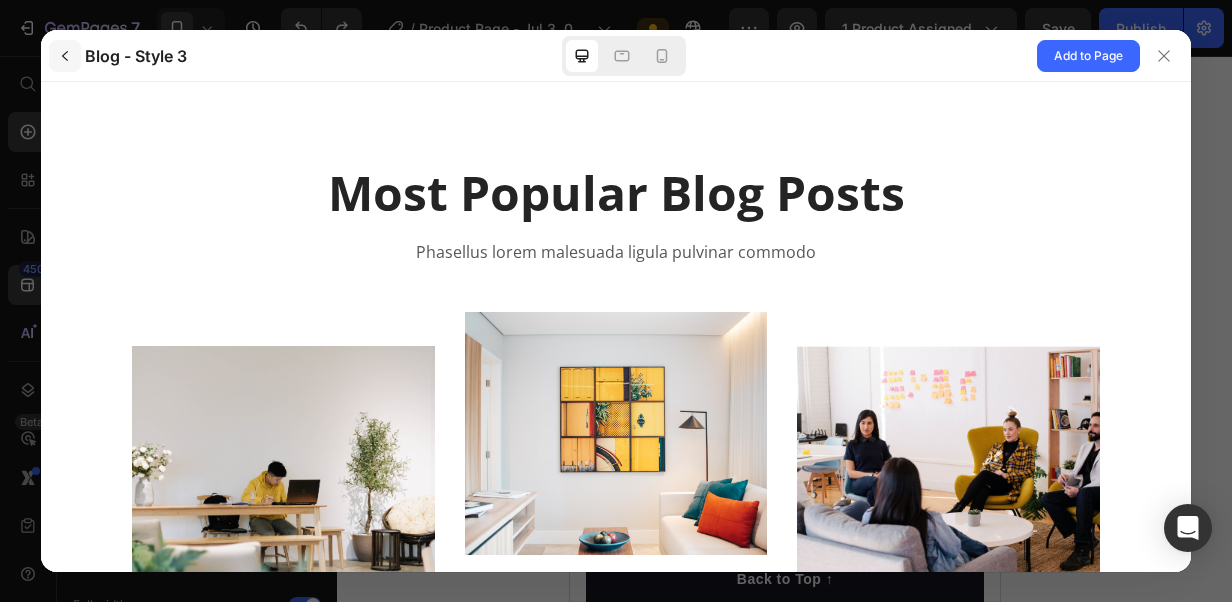 click 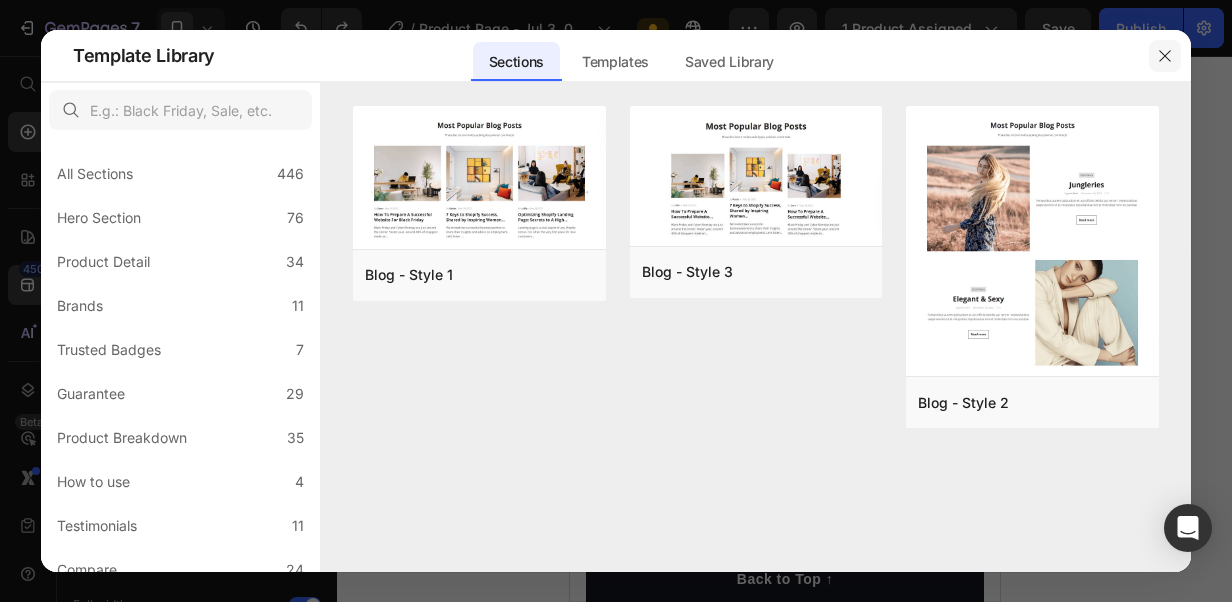 click 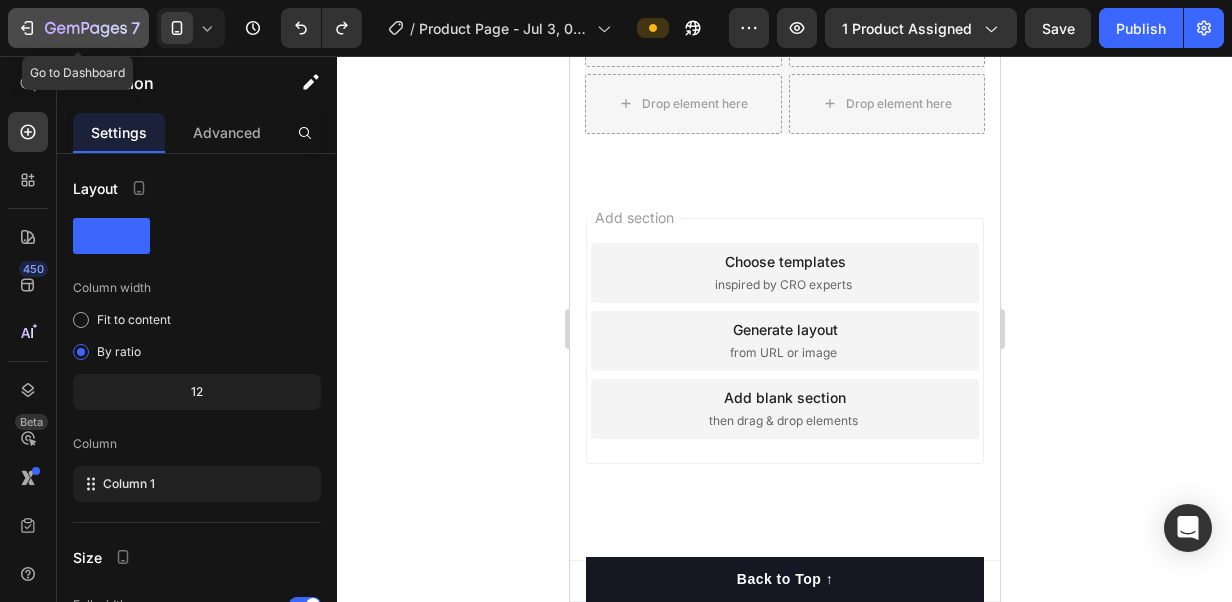 click on "7" 